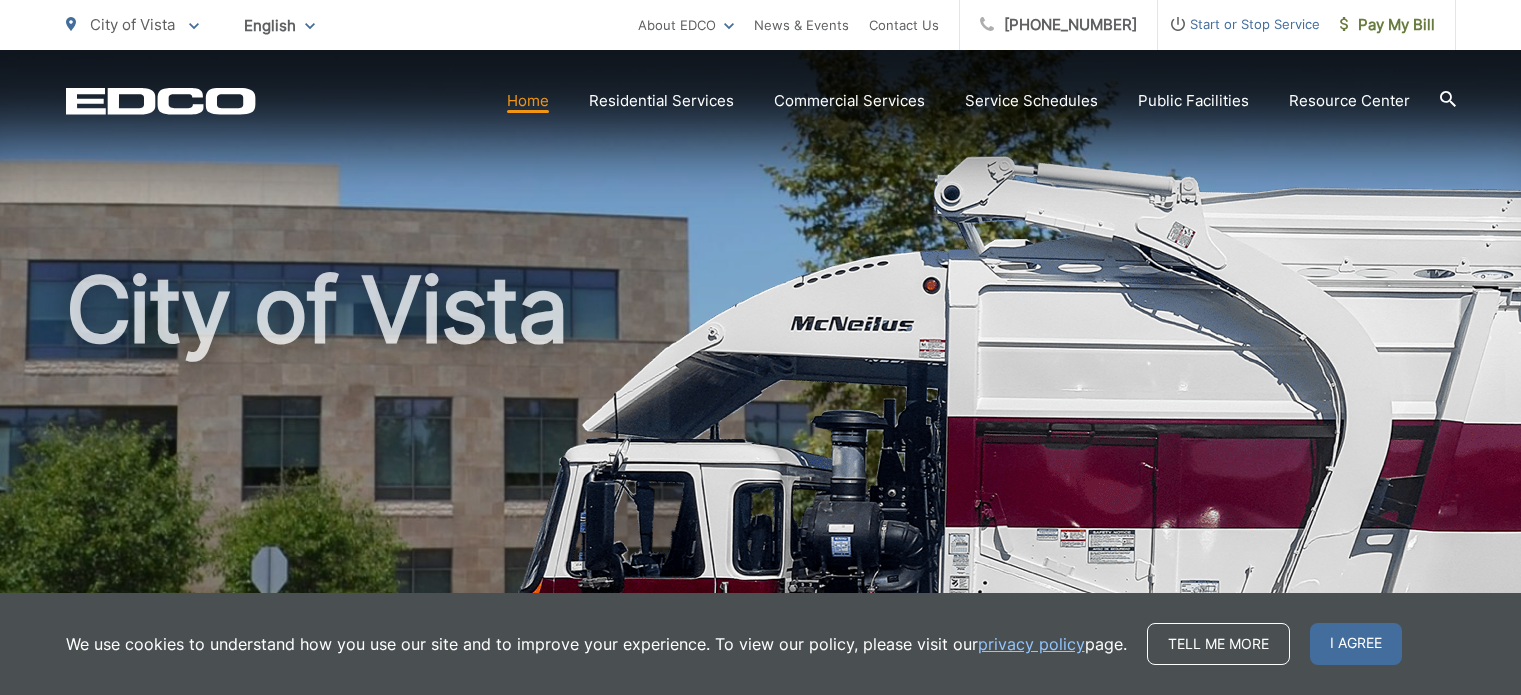 scroll, scrollTop: 0, scrollLeft: 0, axis: both 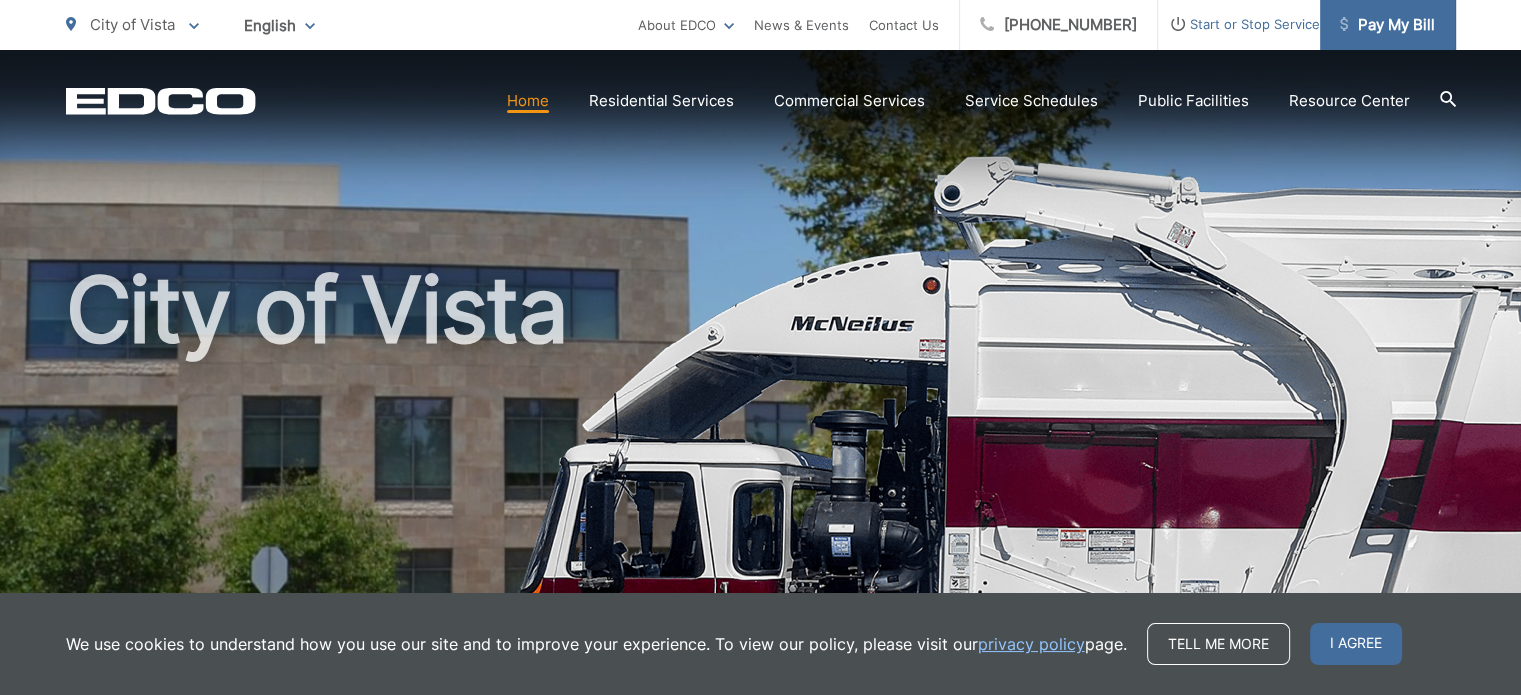 click on "Pay My Bill" at bounding box center [1388, 25] 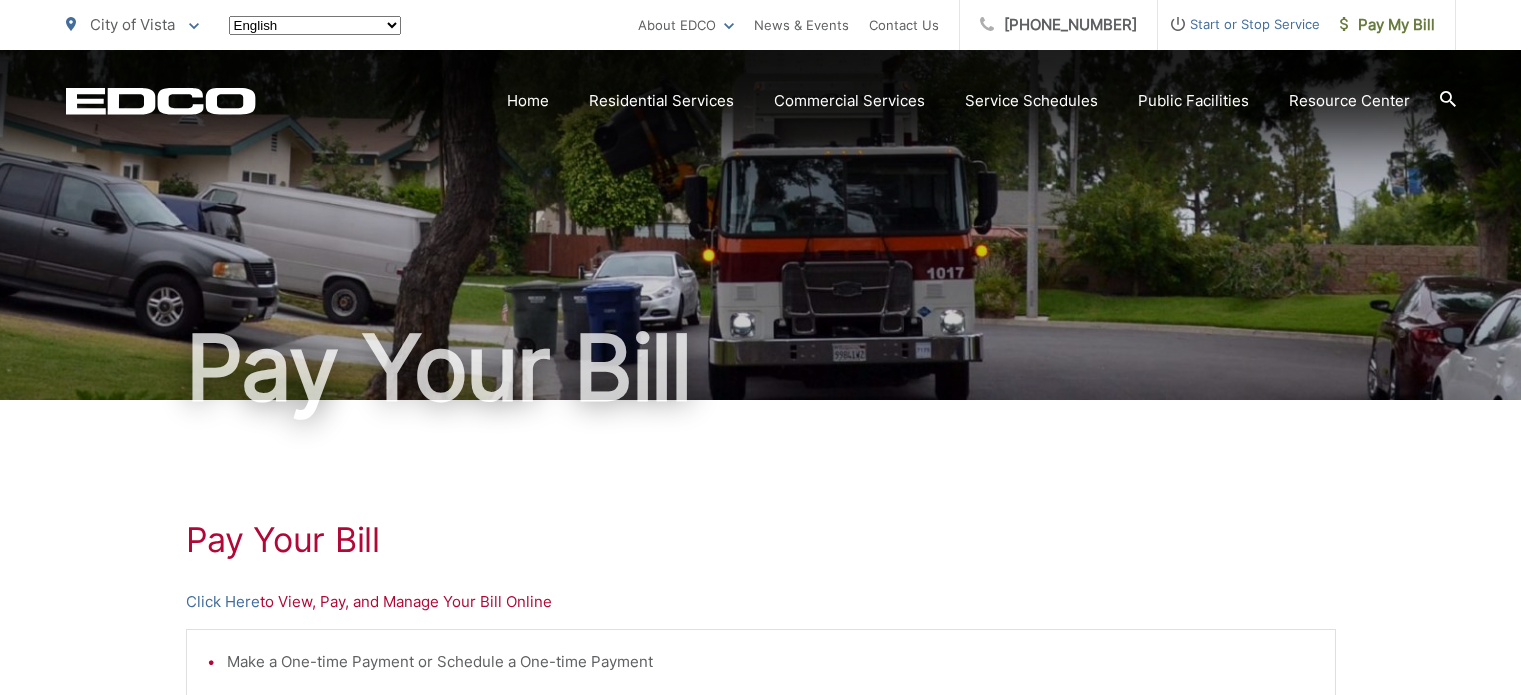 scroll, scrollTop: 0, scrollLeft: 0, axis: both 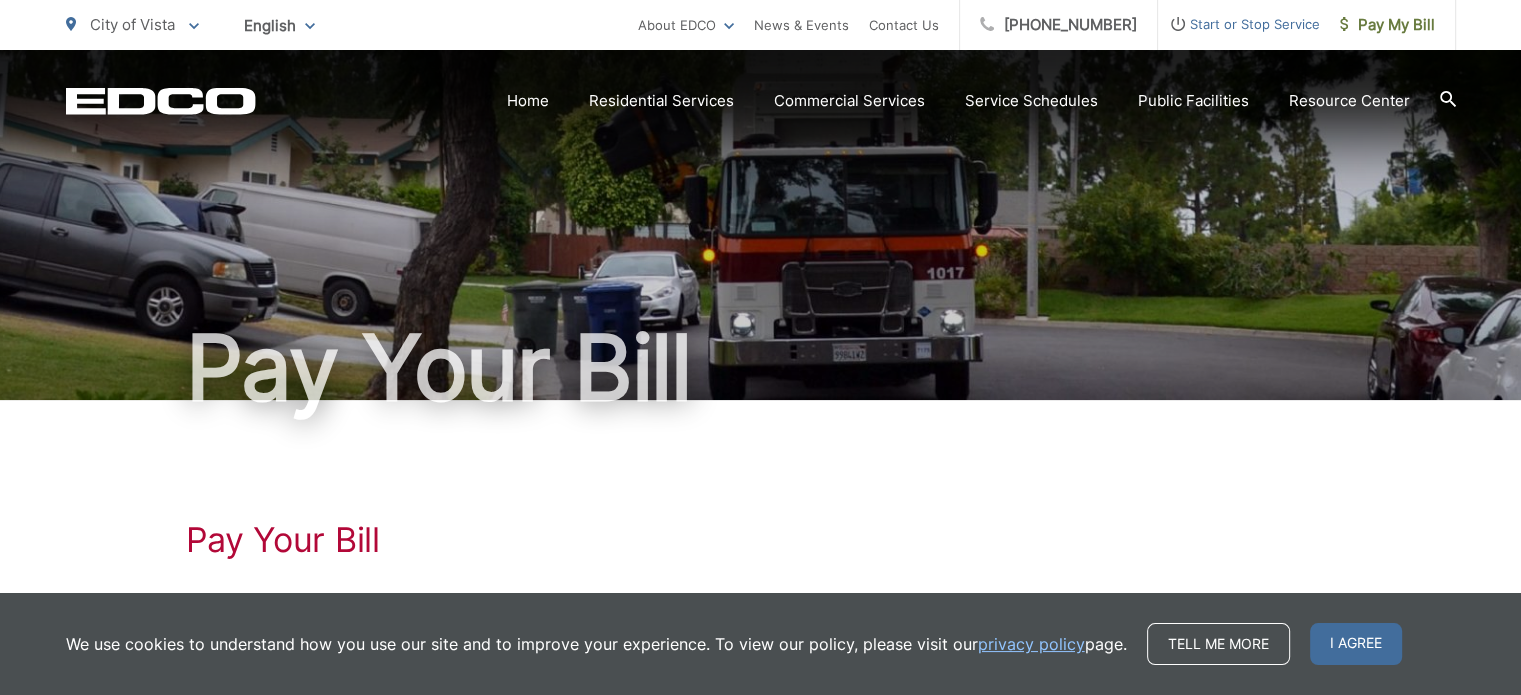 click on "We use cookies to understand how you use our site and to improve your experience. To view our policy, please visit our  privacy policy  page.
Tell me more
I agree" at bounding box center (760, 644) 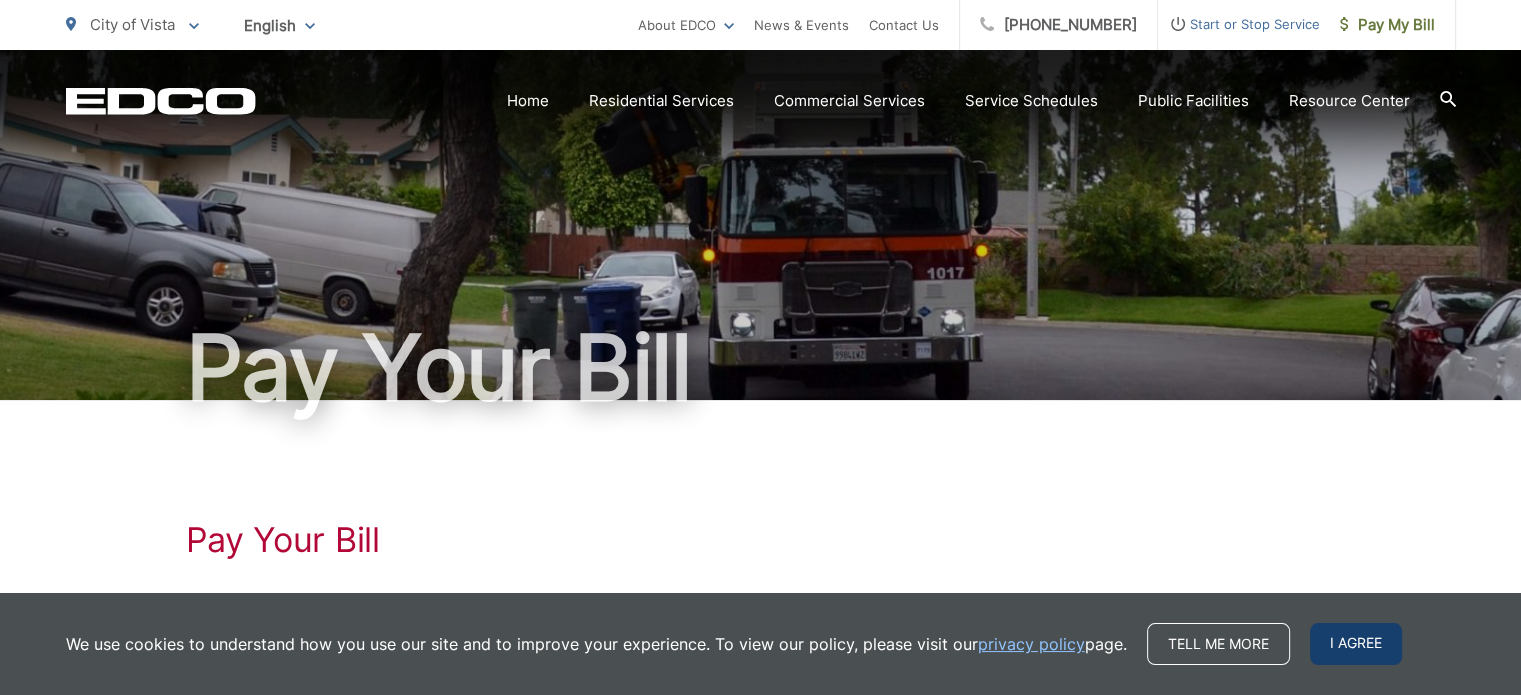click on "I agree" at bounding box center [1356, 644] 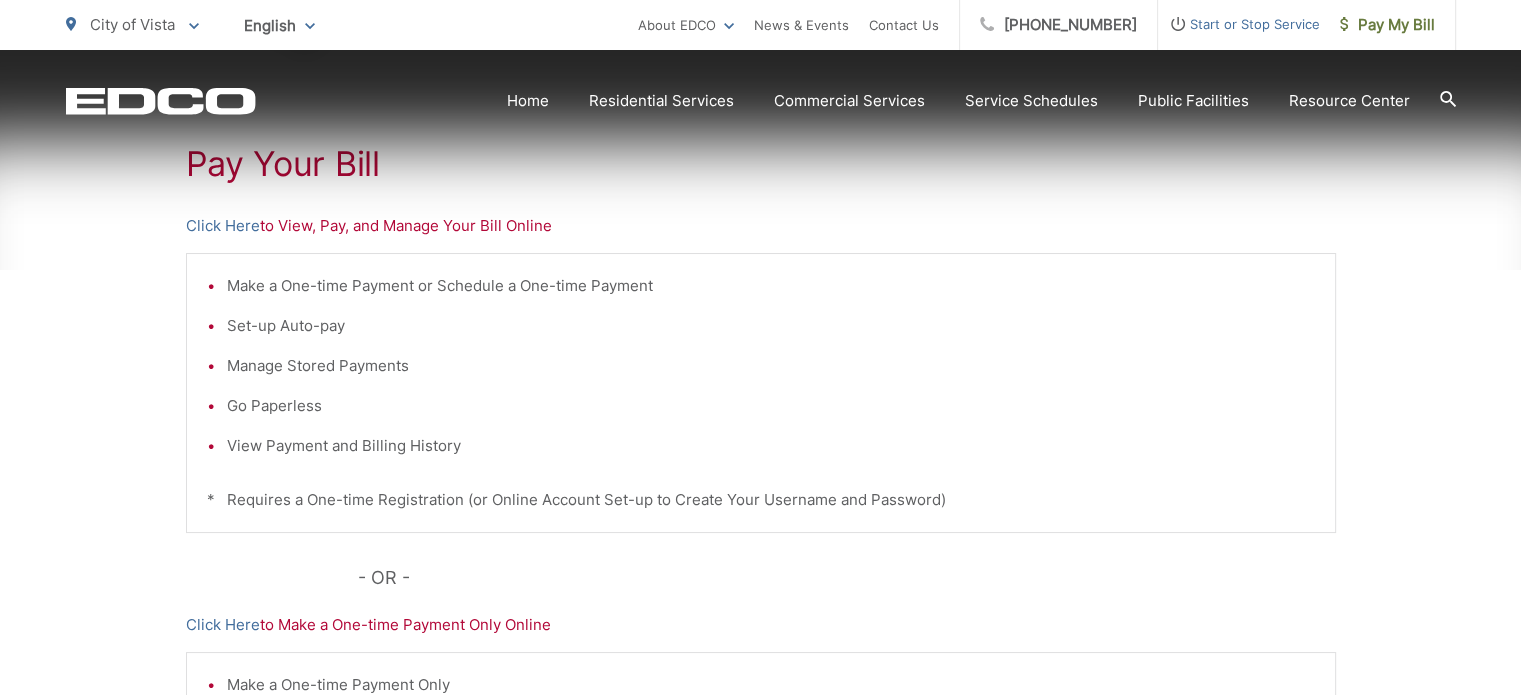 scroll, scrollTop: 381, scrollLeft: 0, axis: vertical 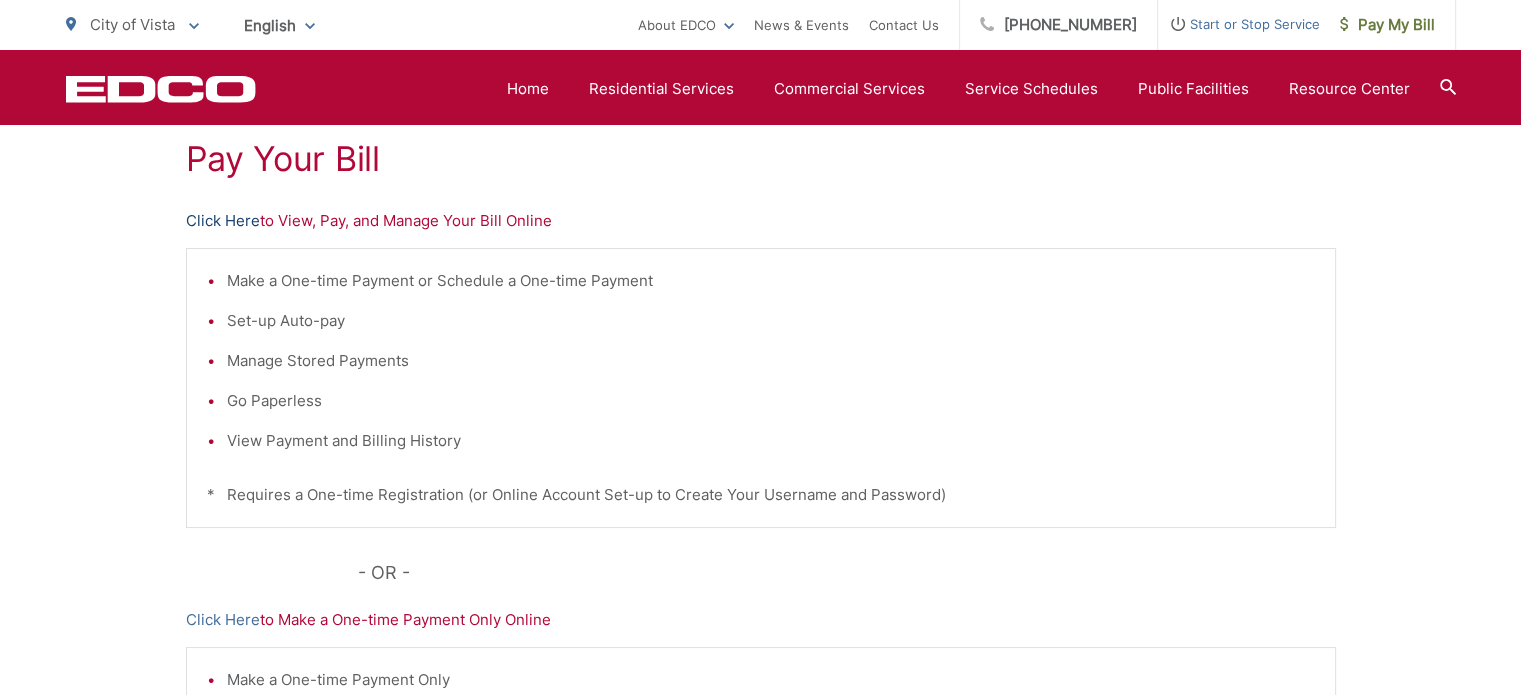 click on "Click Here" at bounding box center [223, 221] 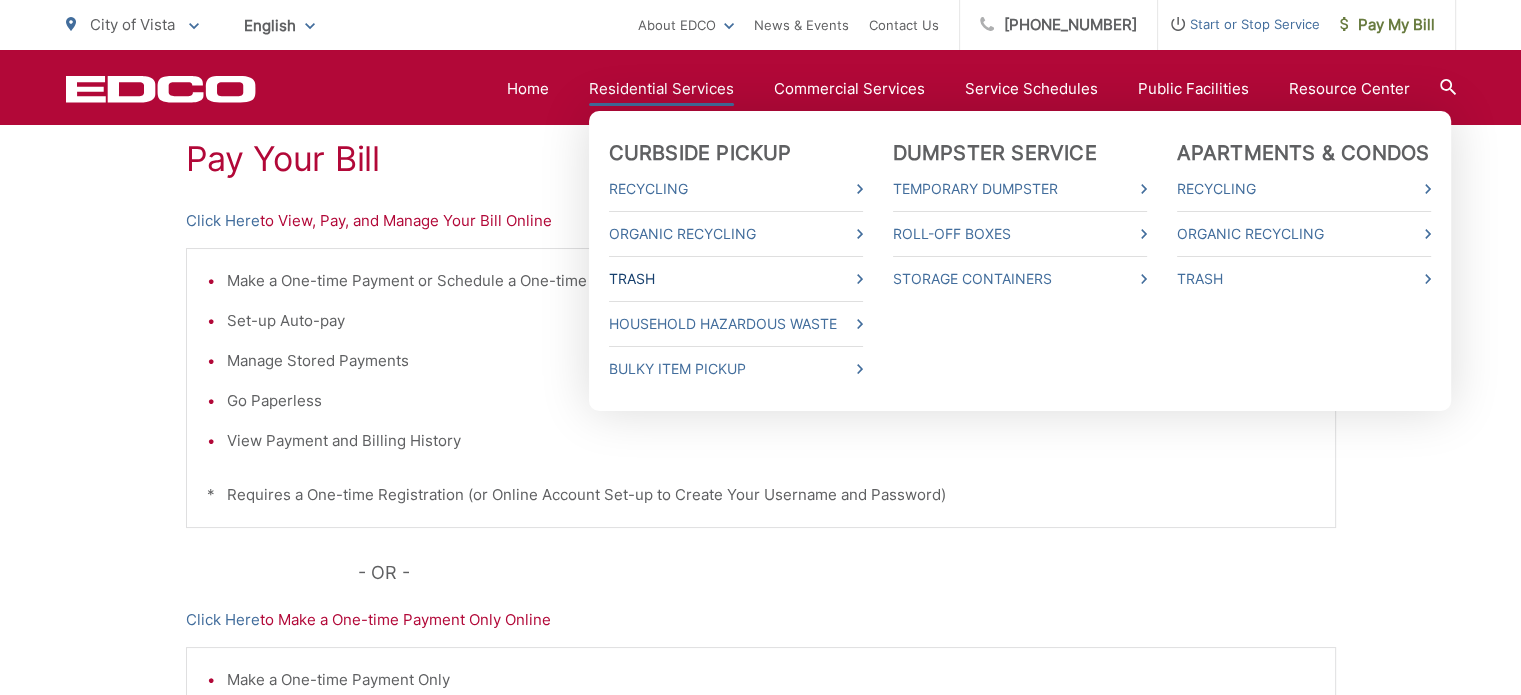 click on "Trash" at bounding box center [736, 279] 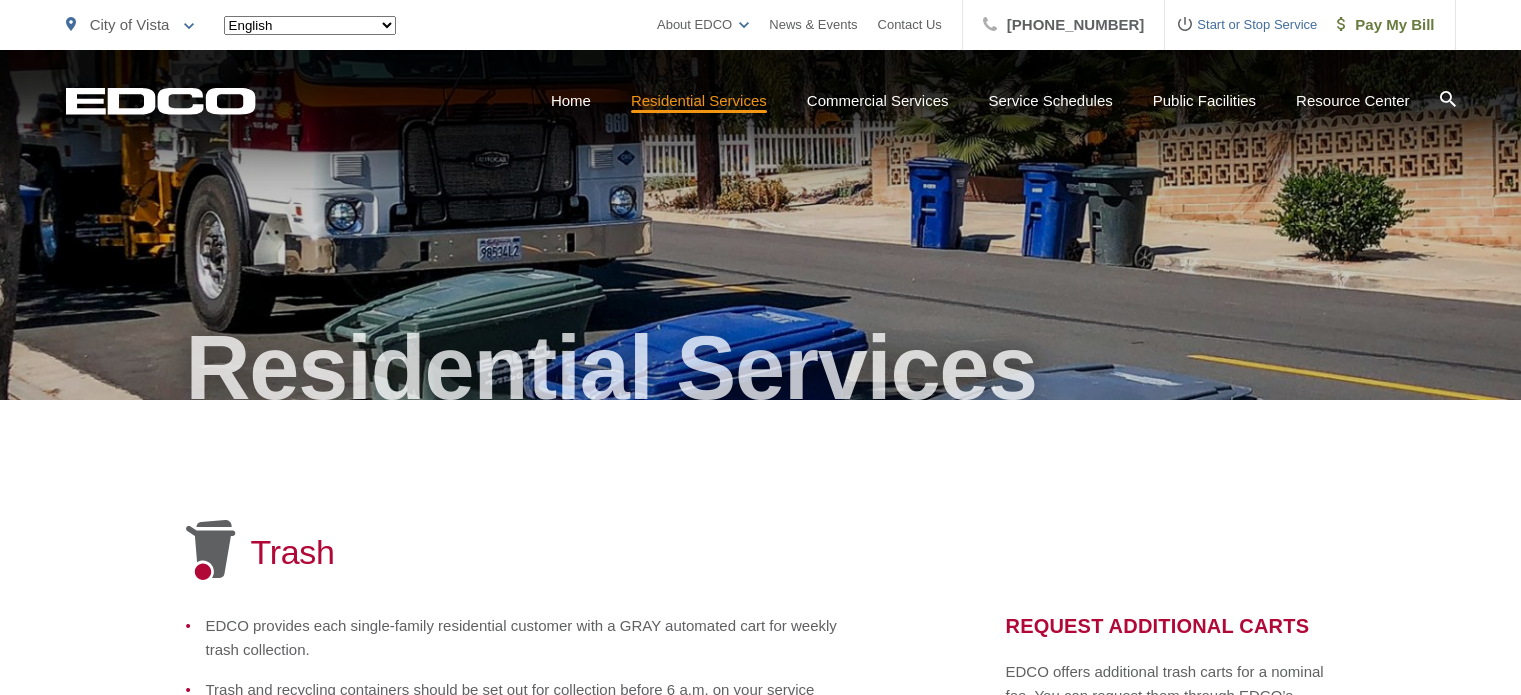scroll, scrollTop: 0, scrollLeft: 0, axis: both 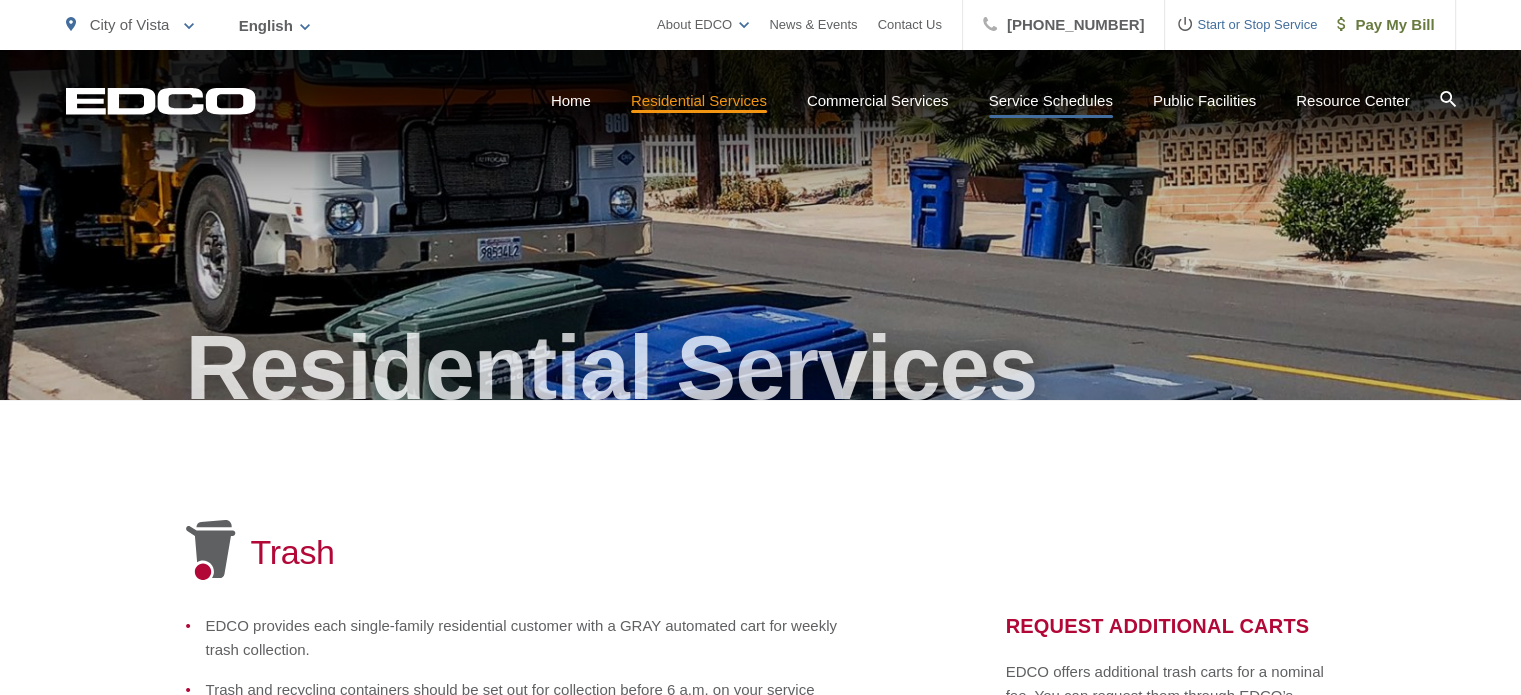 click on "Service Schedules" at bounding box center (1051, 101) 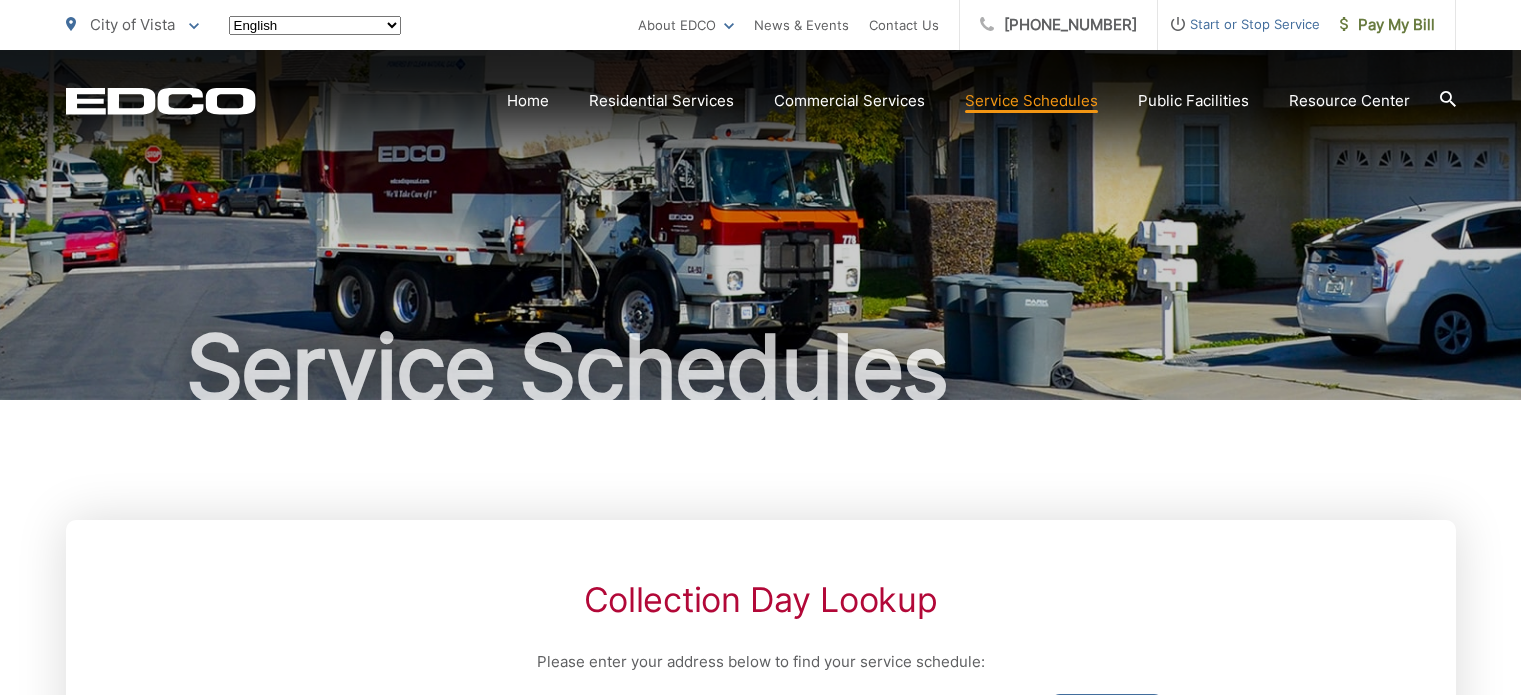 scroll, scrollTop: 0, scrollLeft: 0, axis: both 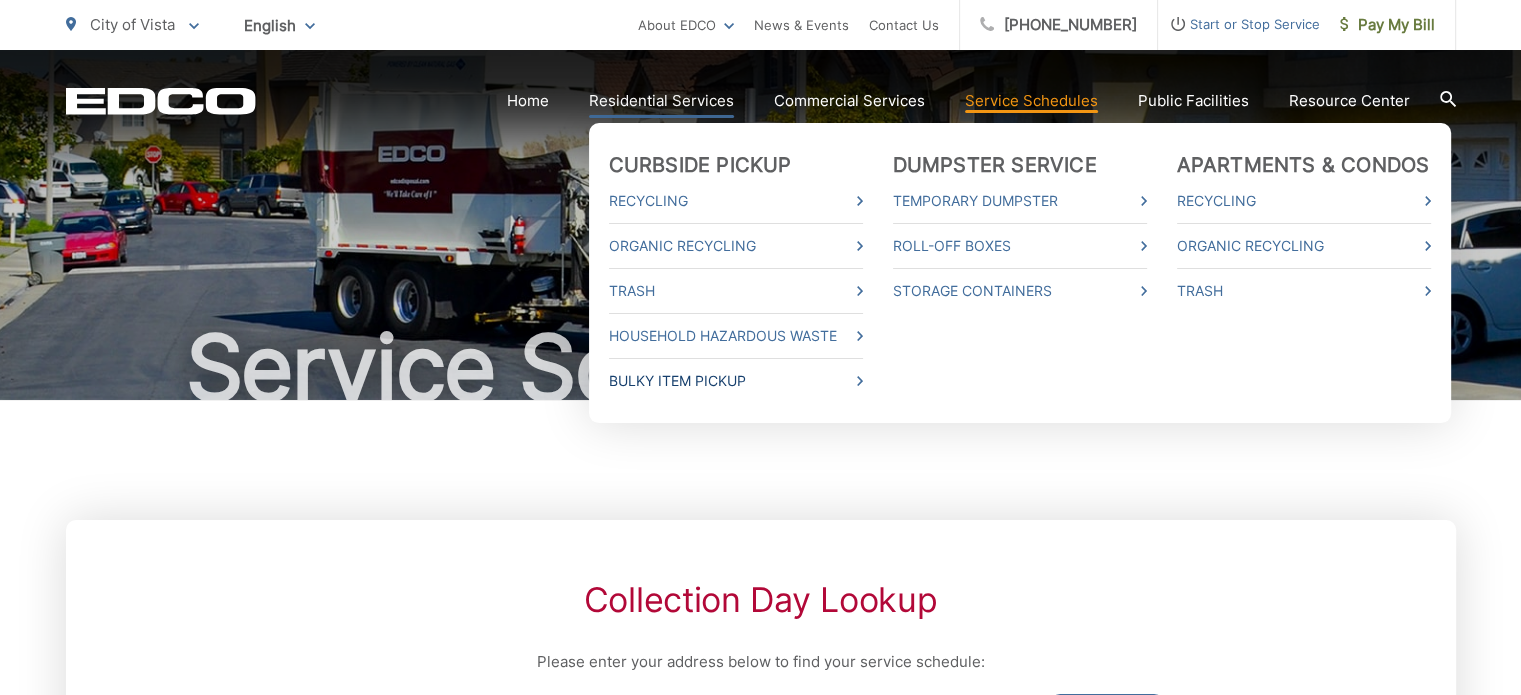 click on "Bulky Item Pickup" at bounding box center [736, 381] 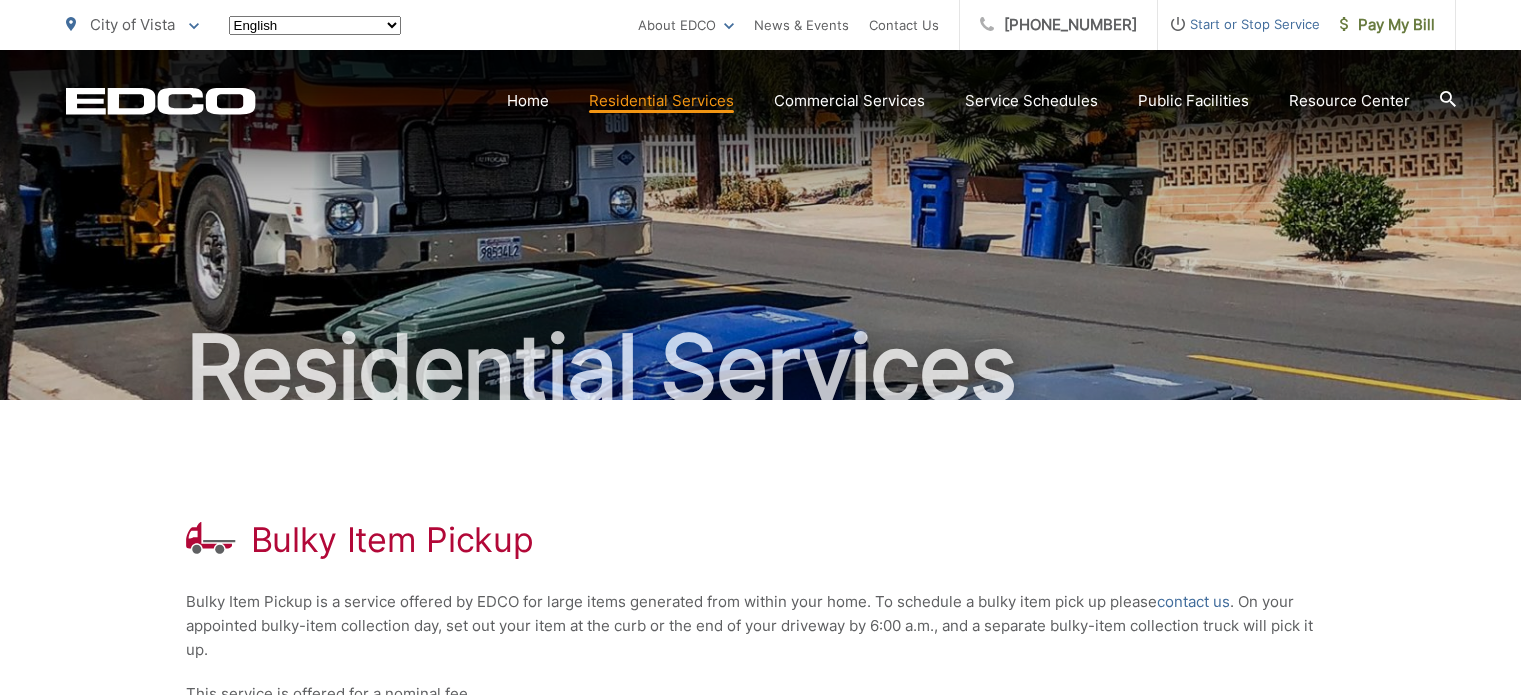 scroll, scrollTop: 0, scrollLeft: 0, axis: both 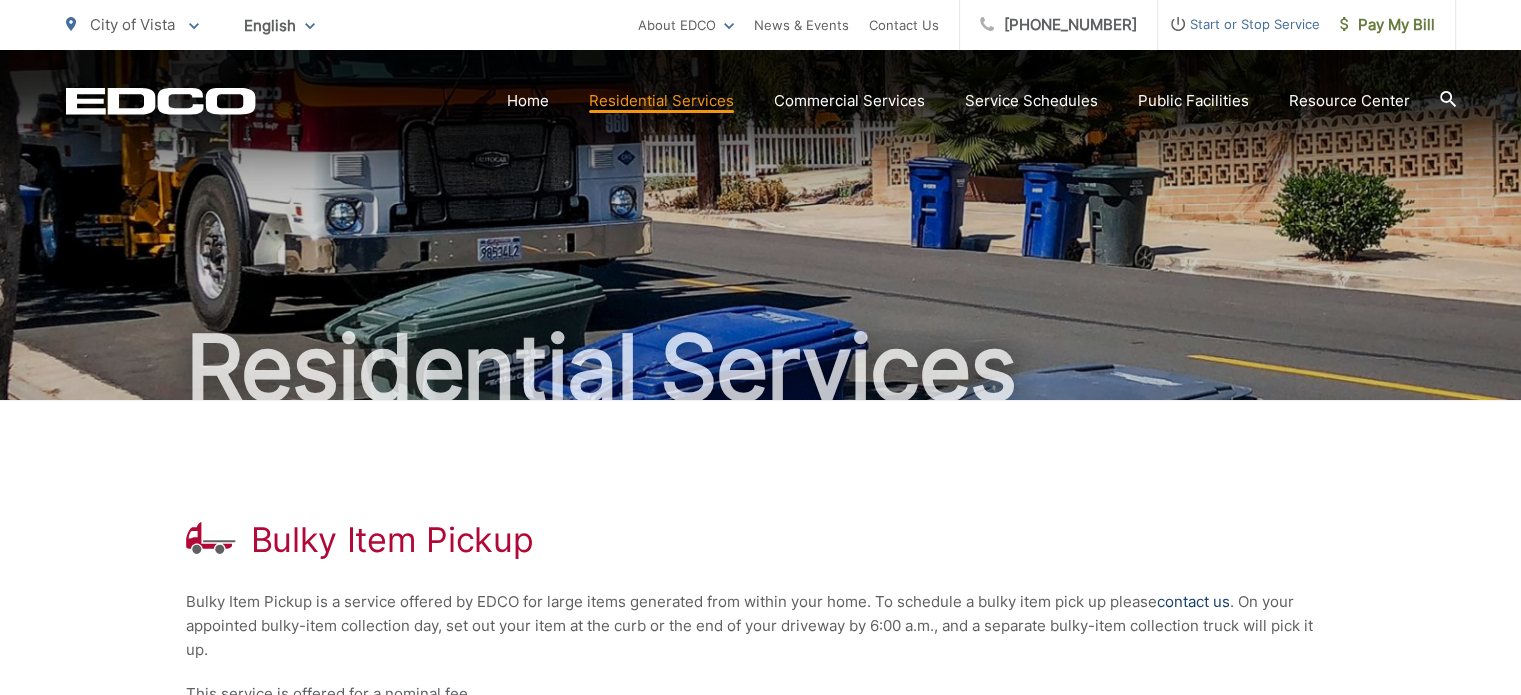 click on "contact us" at bounding box center [1193, 602] 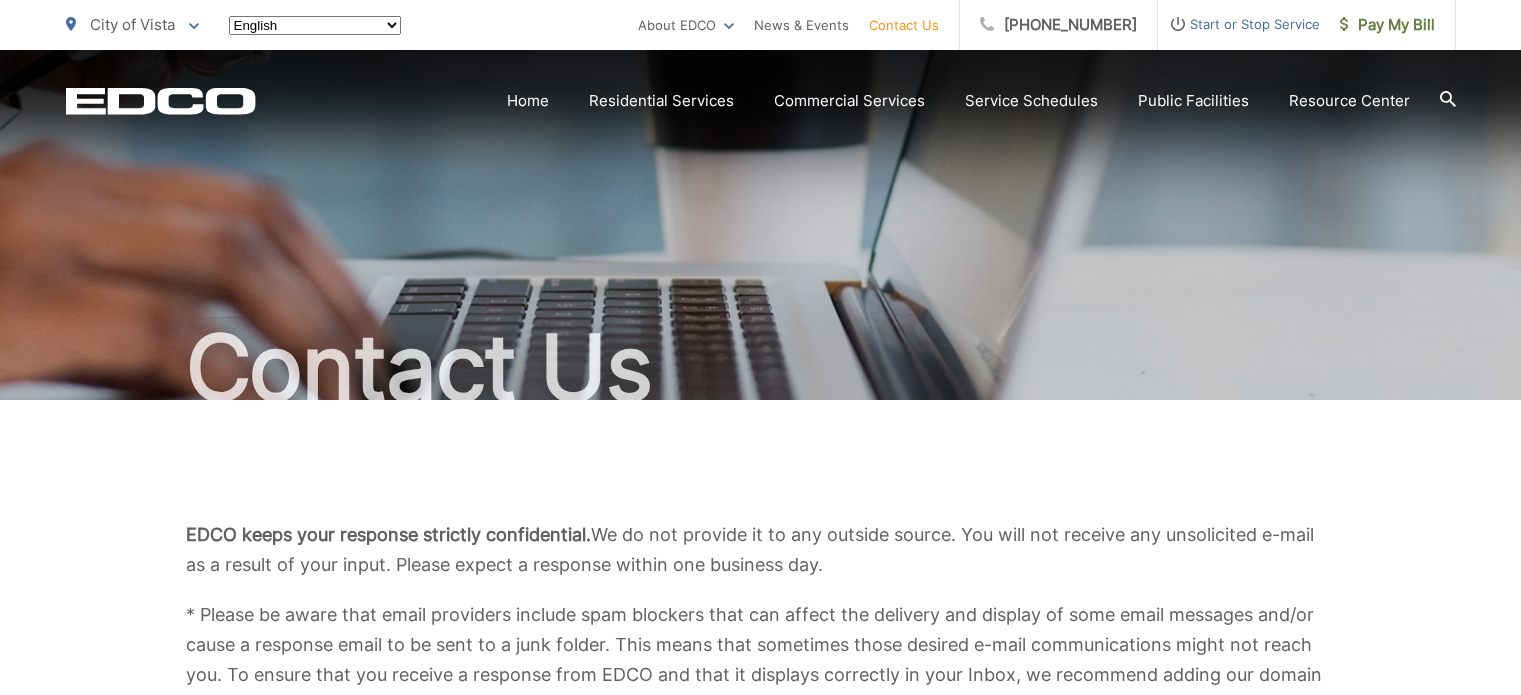 scroll, scrollTop: 0, scrollLeft: 0, axis: both 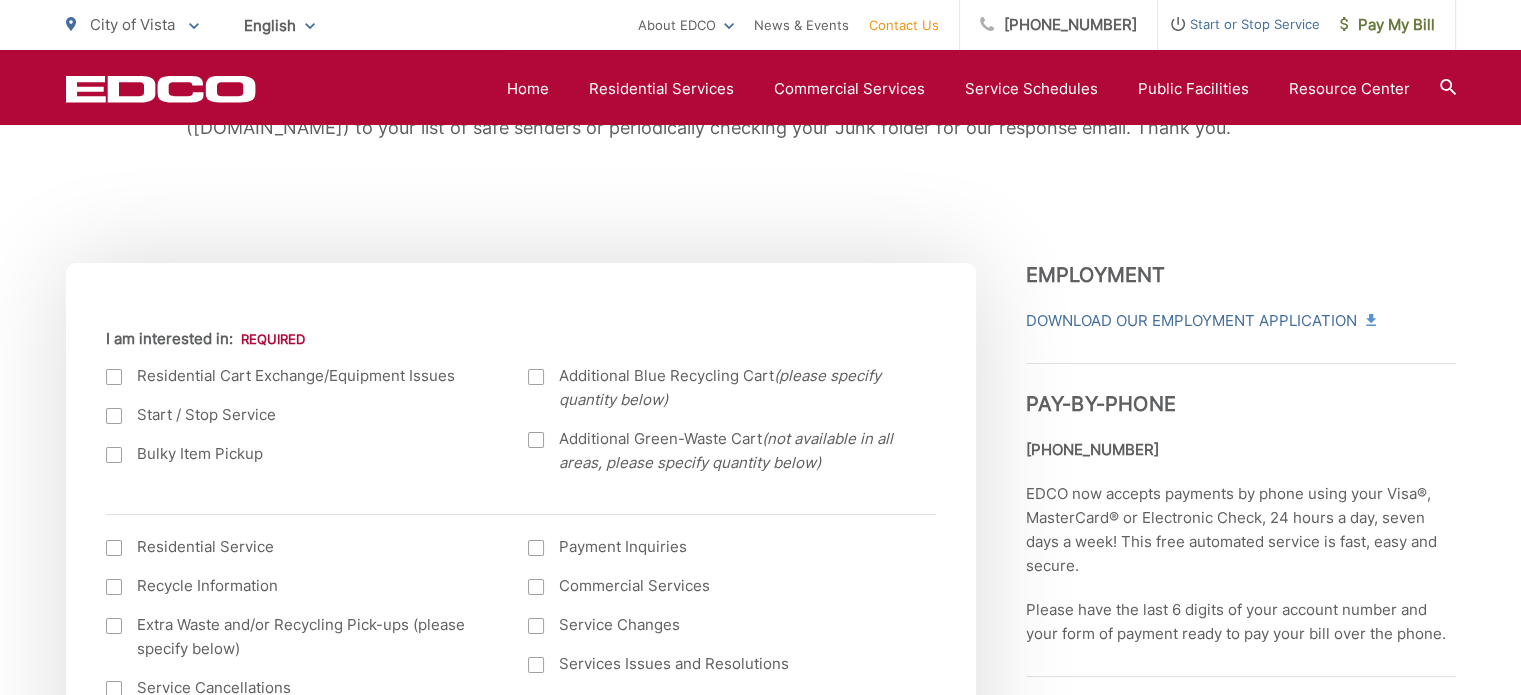click at bounding box center (114, 455) 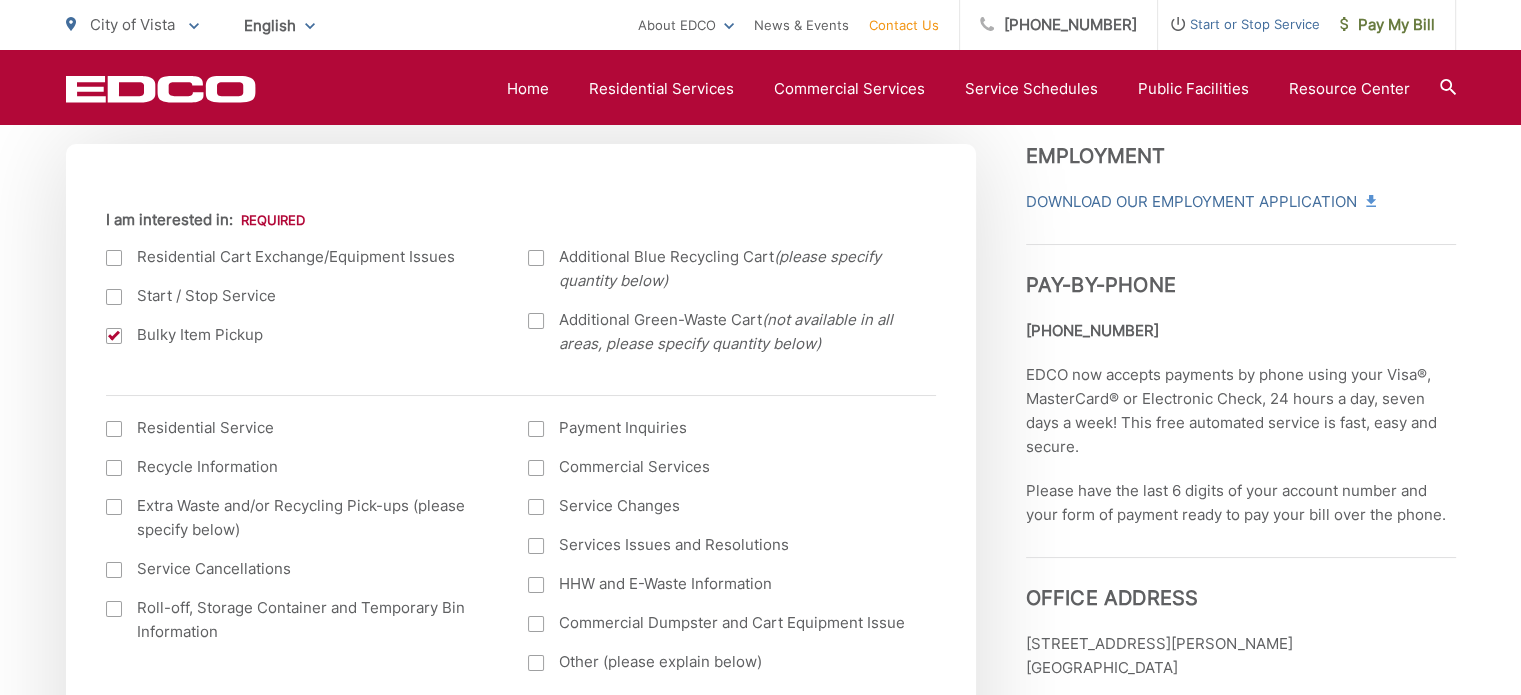 scroll, scrollTop: 705, scrollLeft: 0, axis: vertical 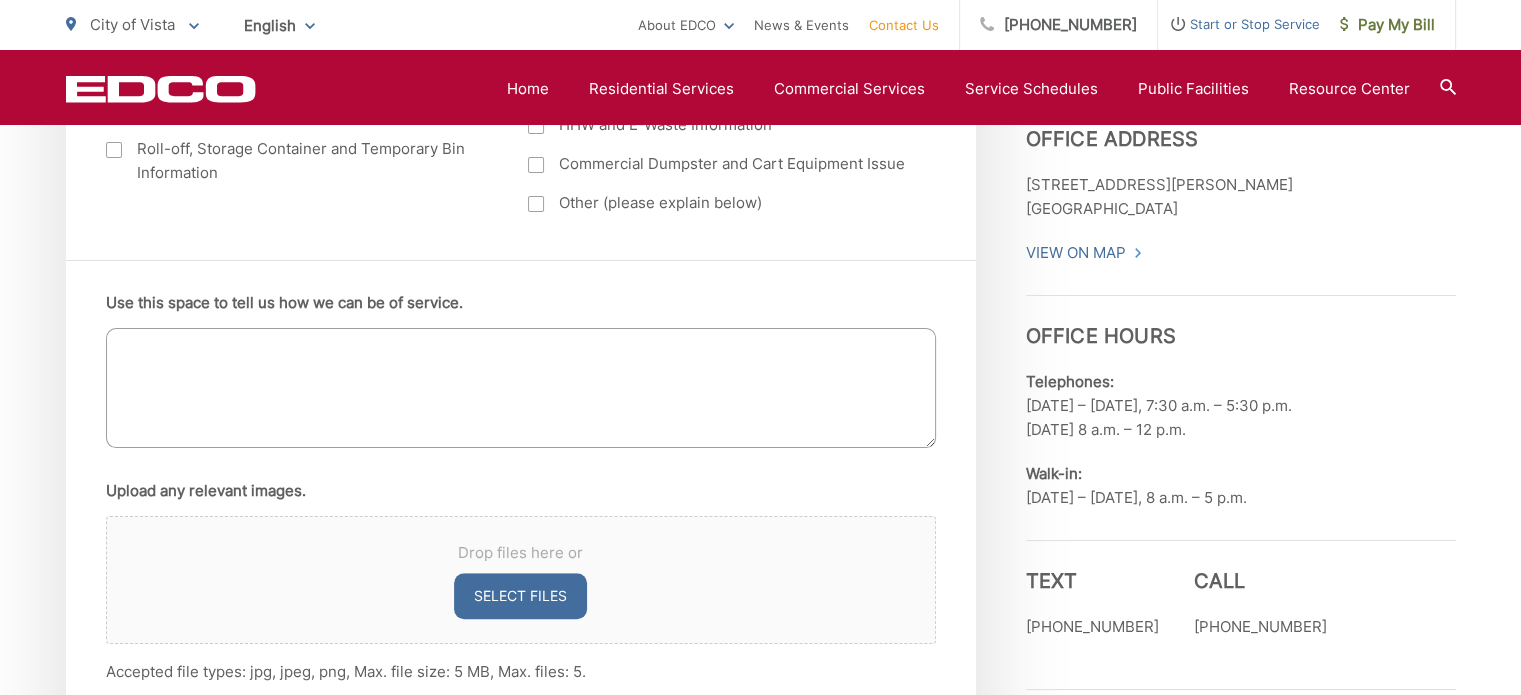 click on "Use this space to tell us how we can be of service." at bounding box center (521, 388) 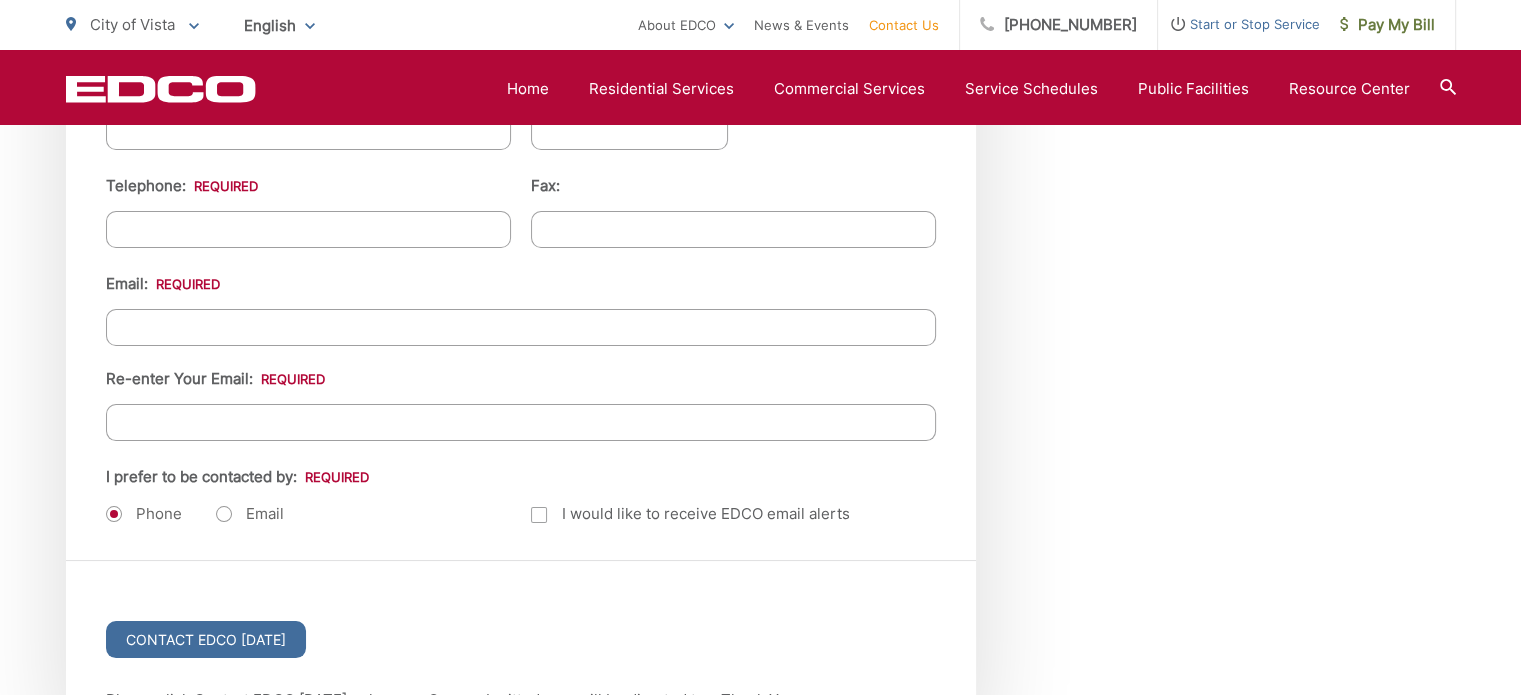 scroll, scrollTop: 2445, scrollLeft: 0, axis: vertical 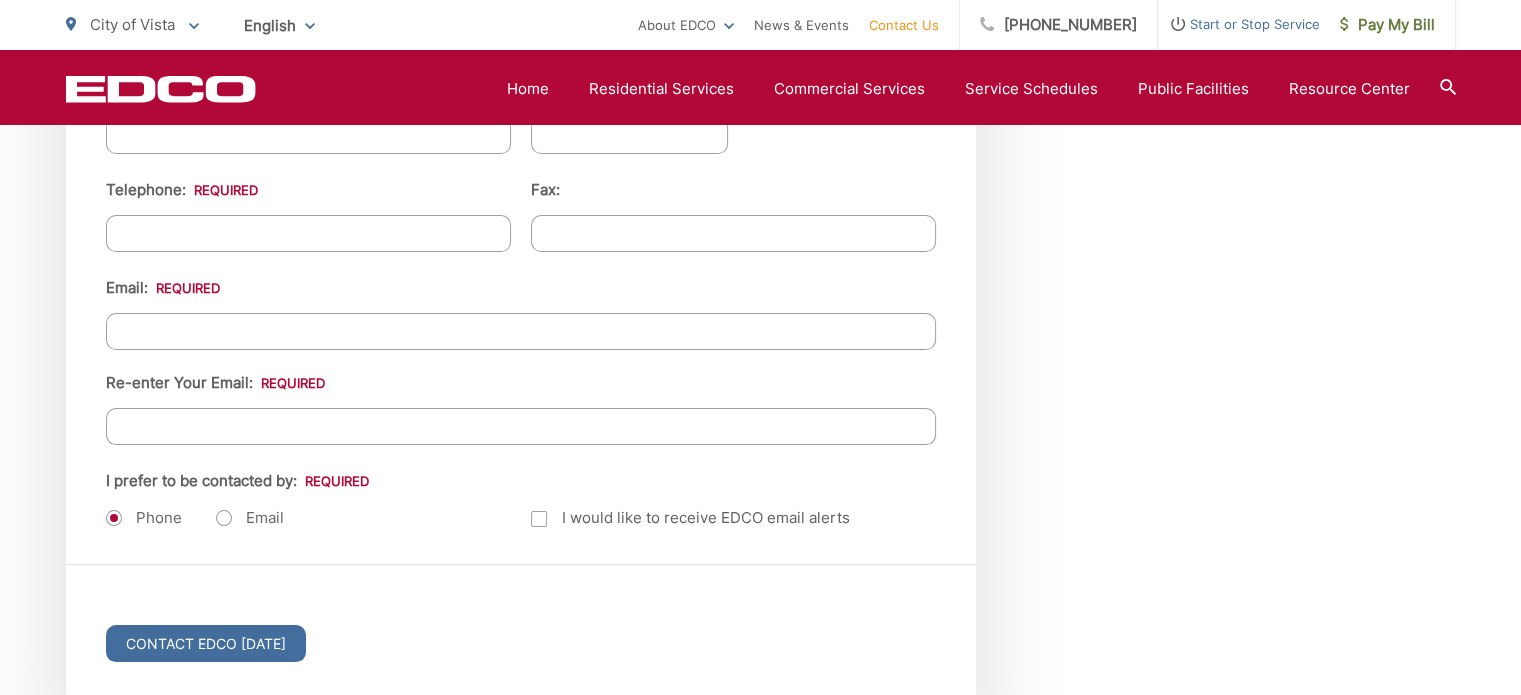 type on "full size mattress and box spring" 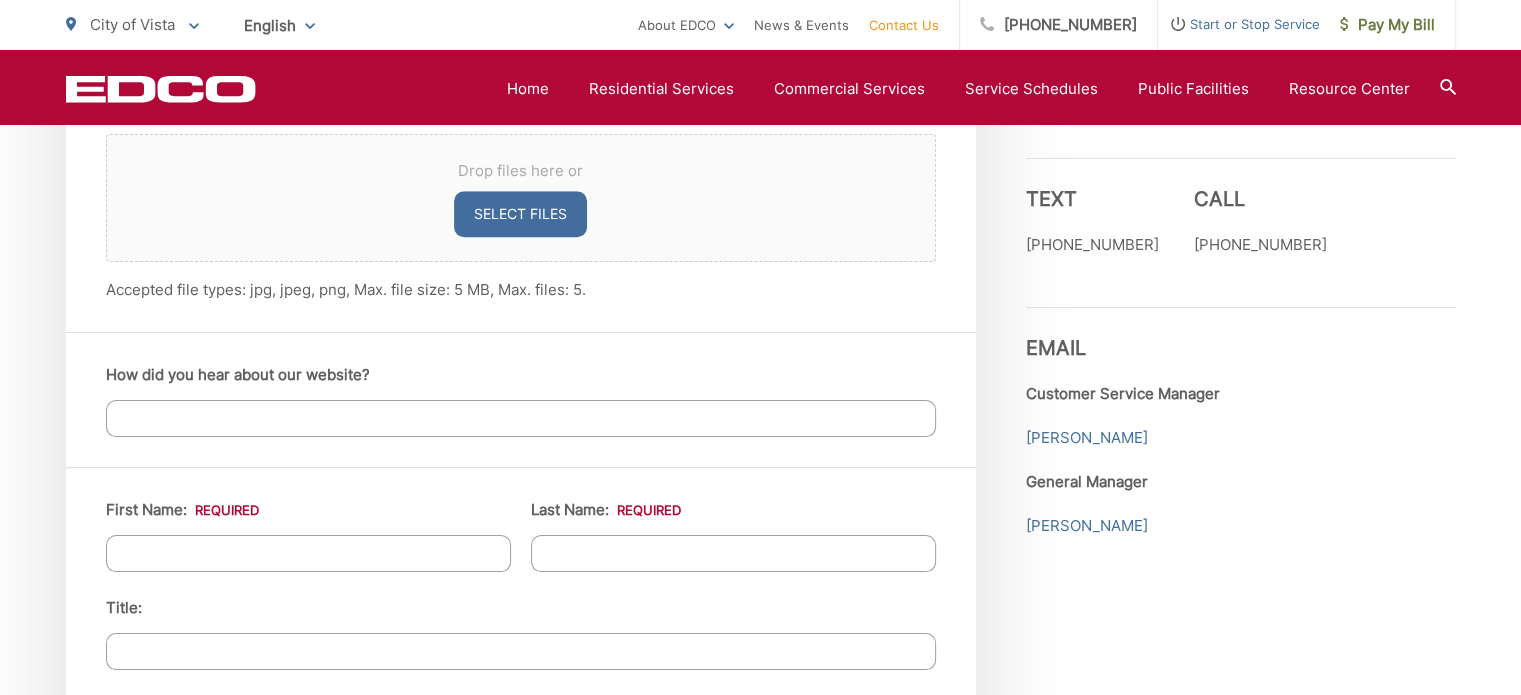scroll, scrollTop: 1520, scrollLeft: 0, axis: vertical 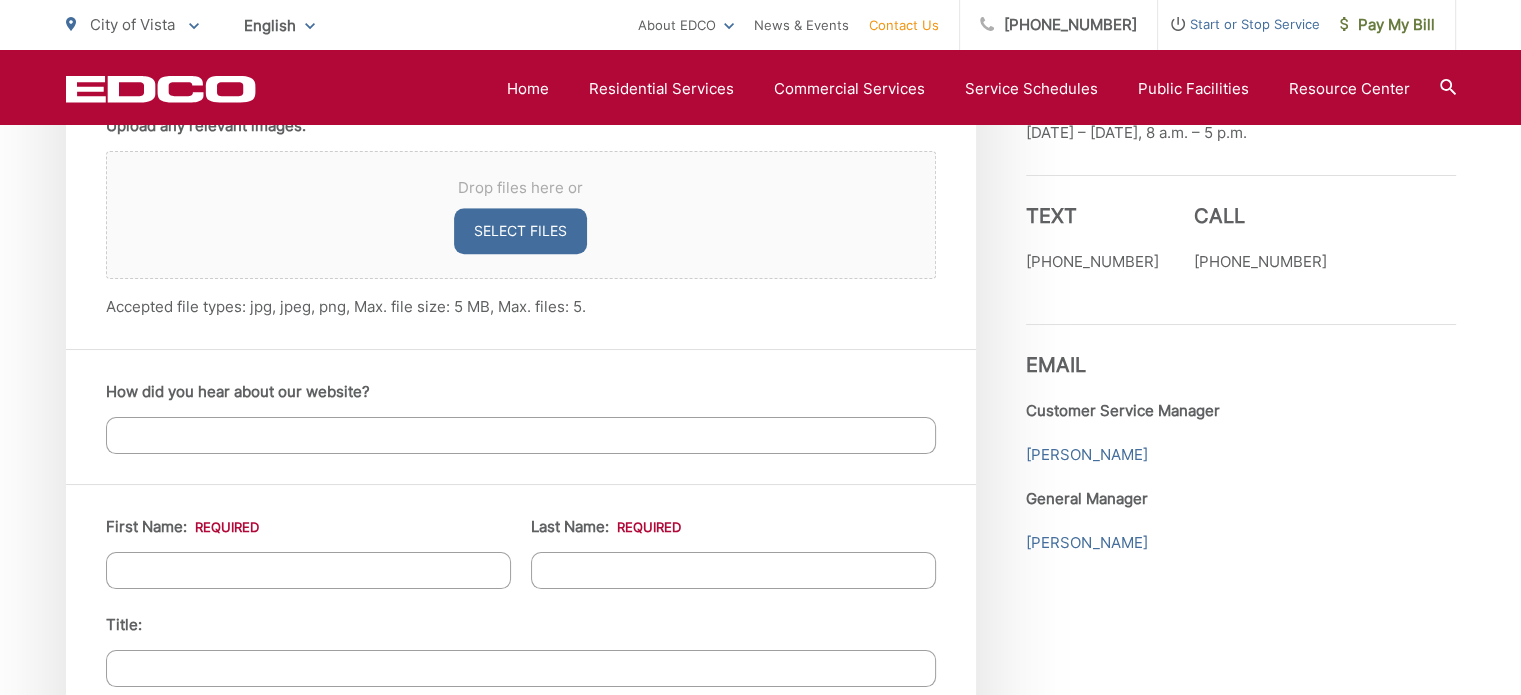 click on "How did you hear about our website?" at bounding box center [521, 435] 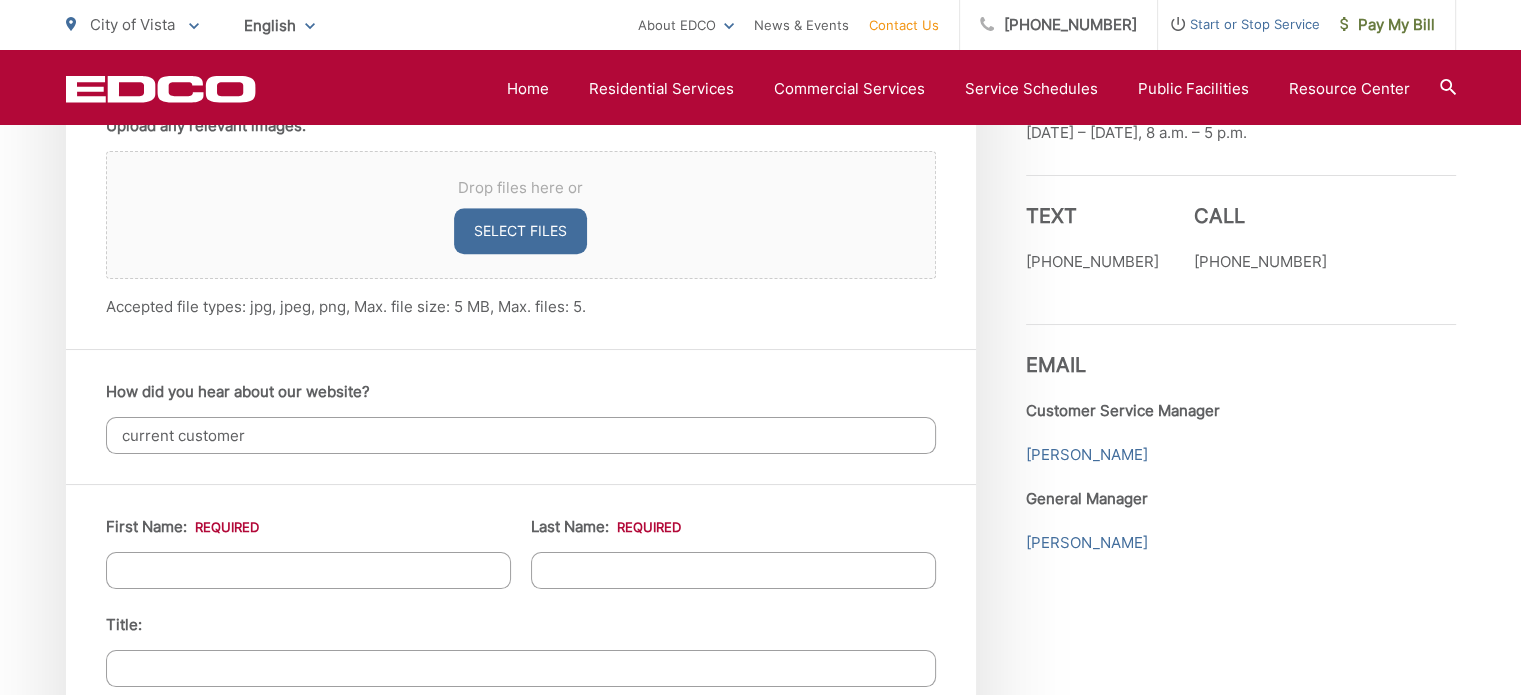 type on "current customer" 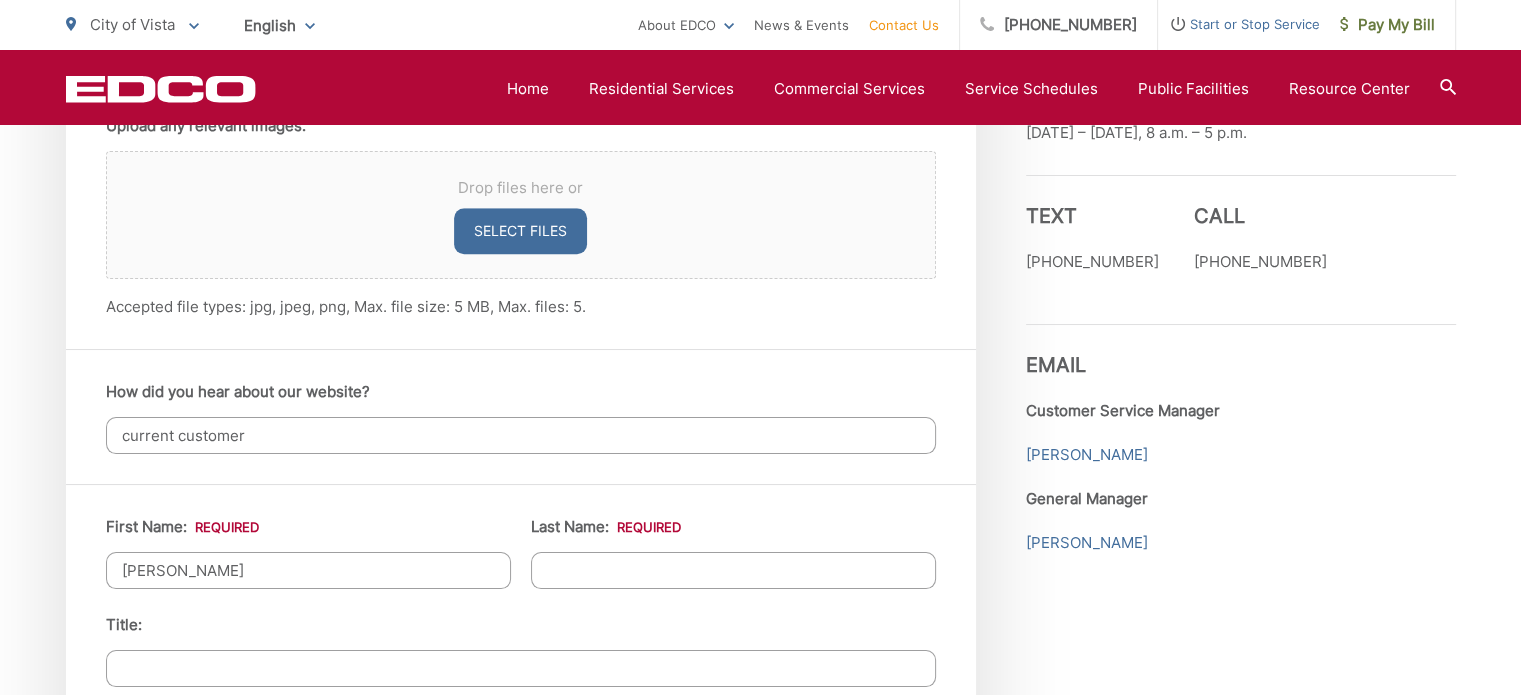 type on "Reba" 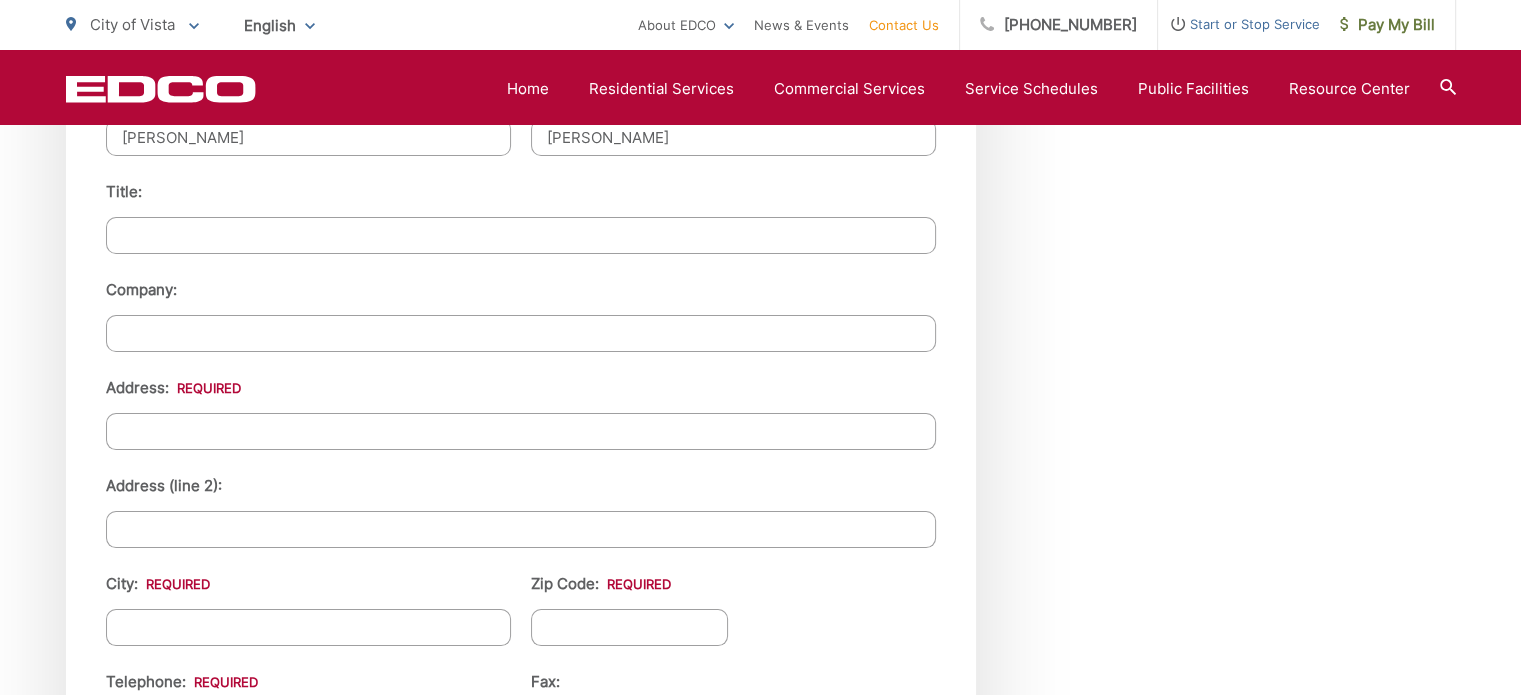 scroll, scrollTop: 1993, scrollLeft: 0, axis: vertical 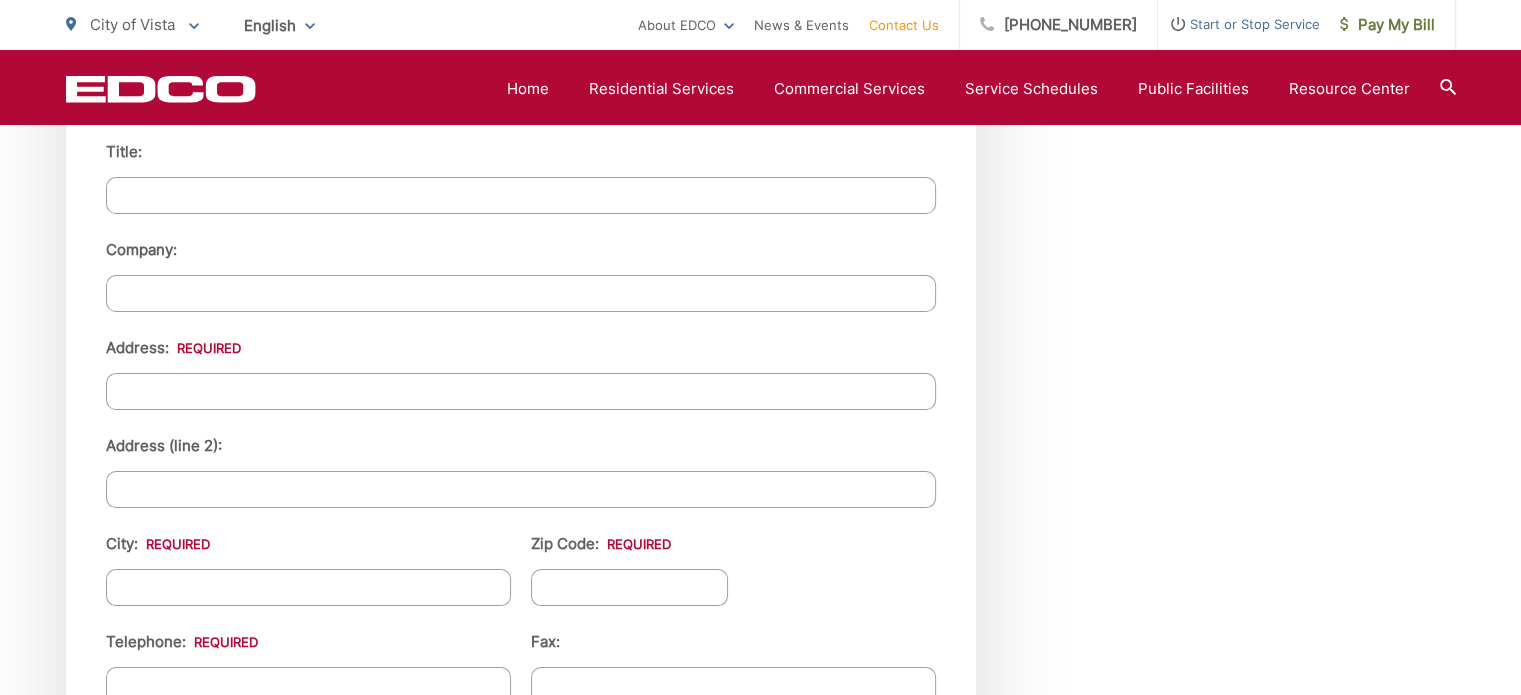 type on "Newman" 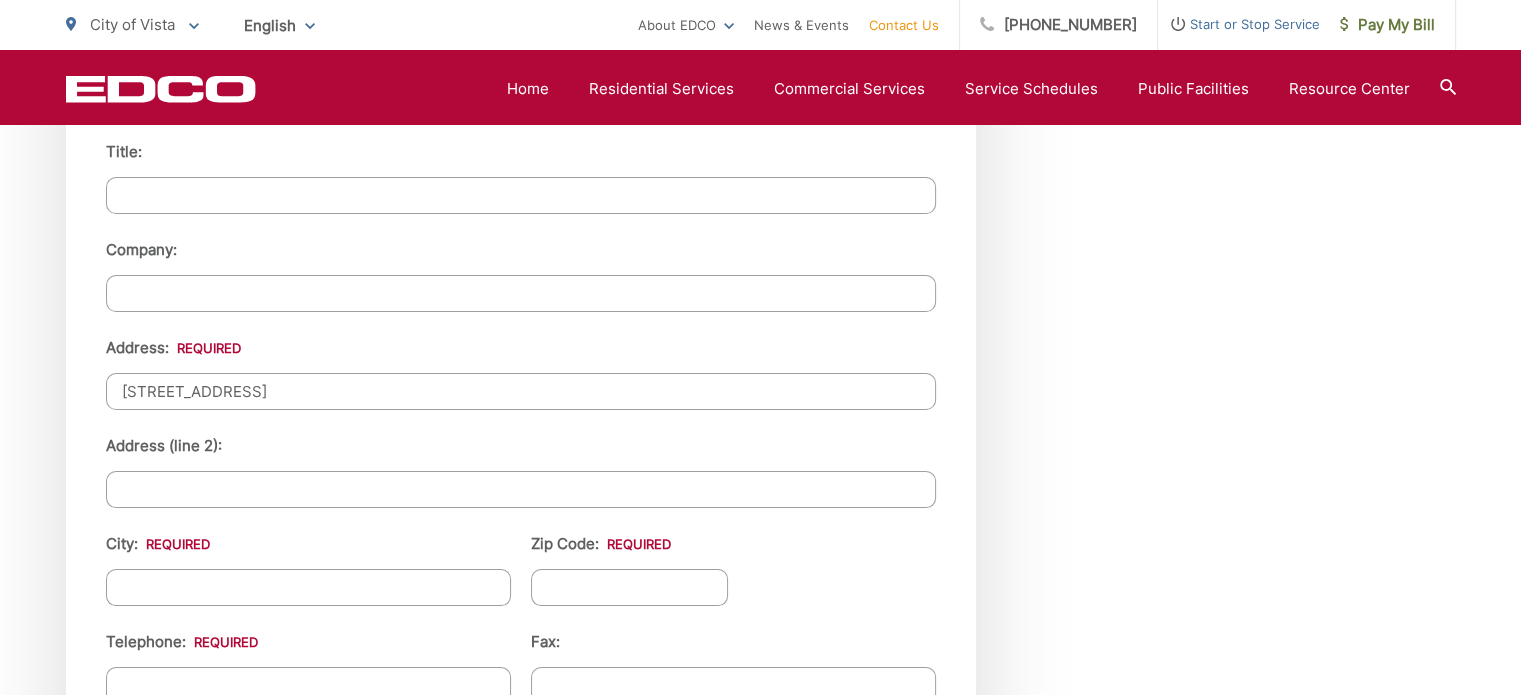 type on "Vista" 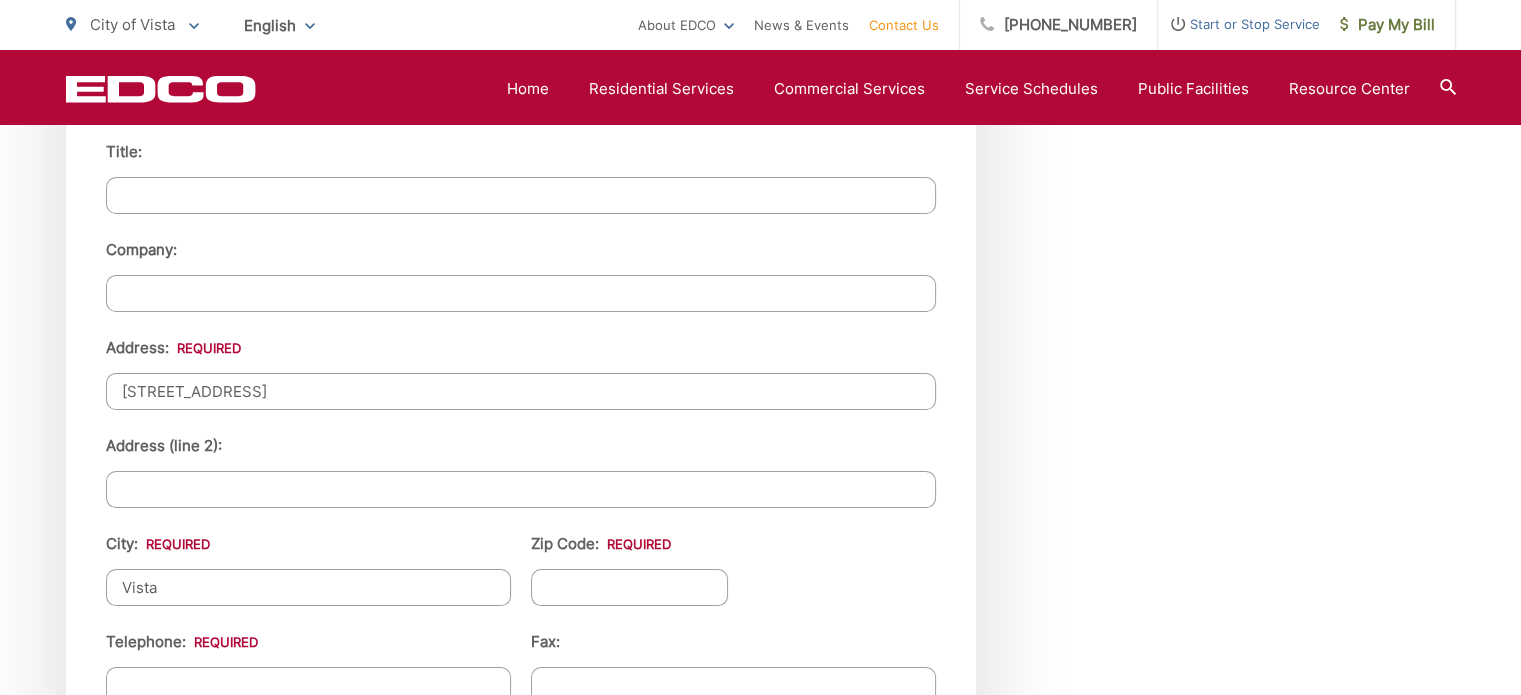 type on "92081" 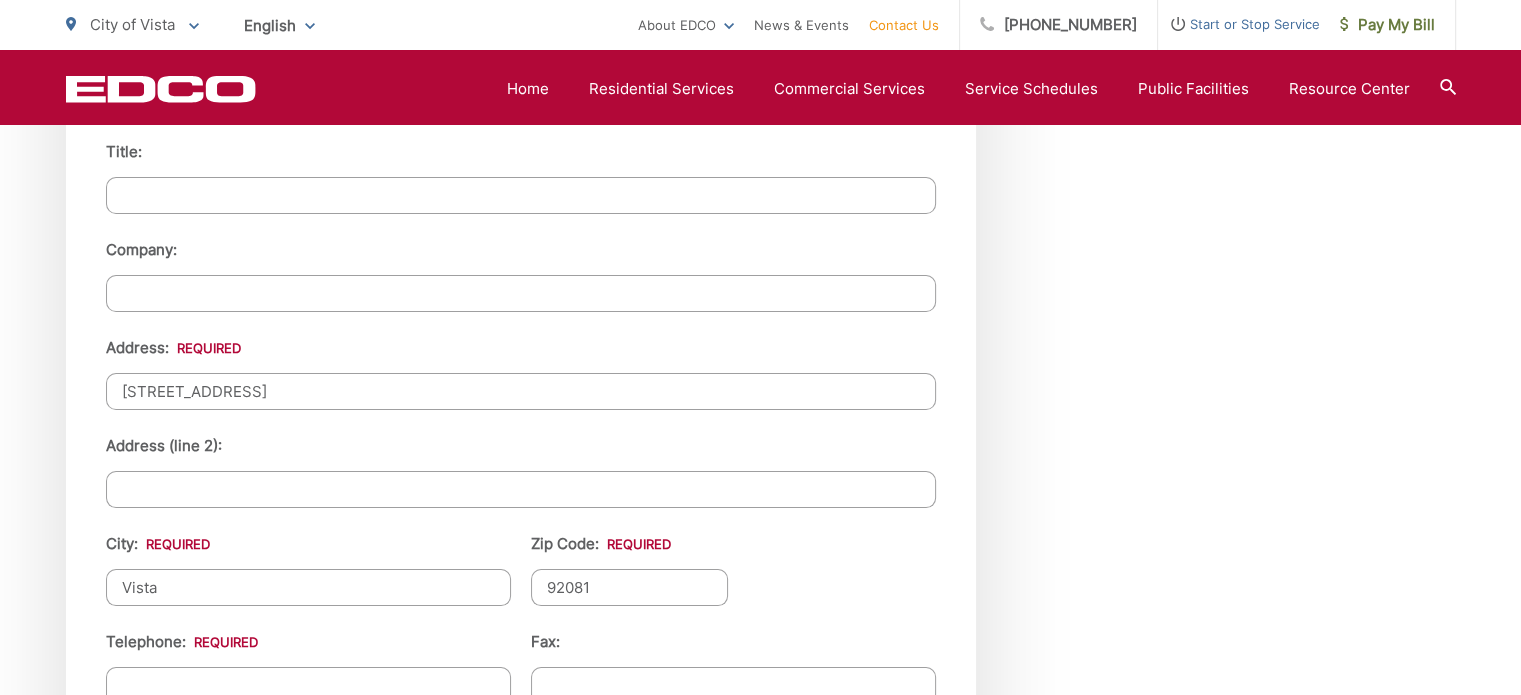 type on "rebanewman1995@att.net" 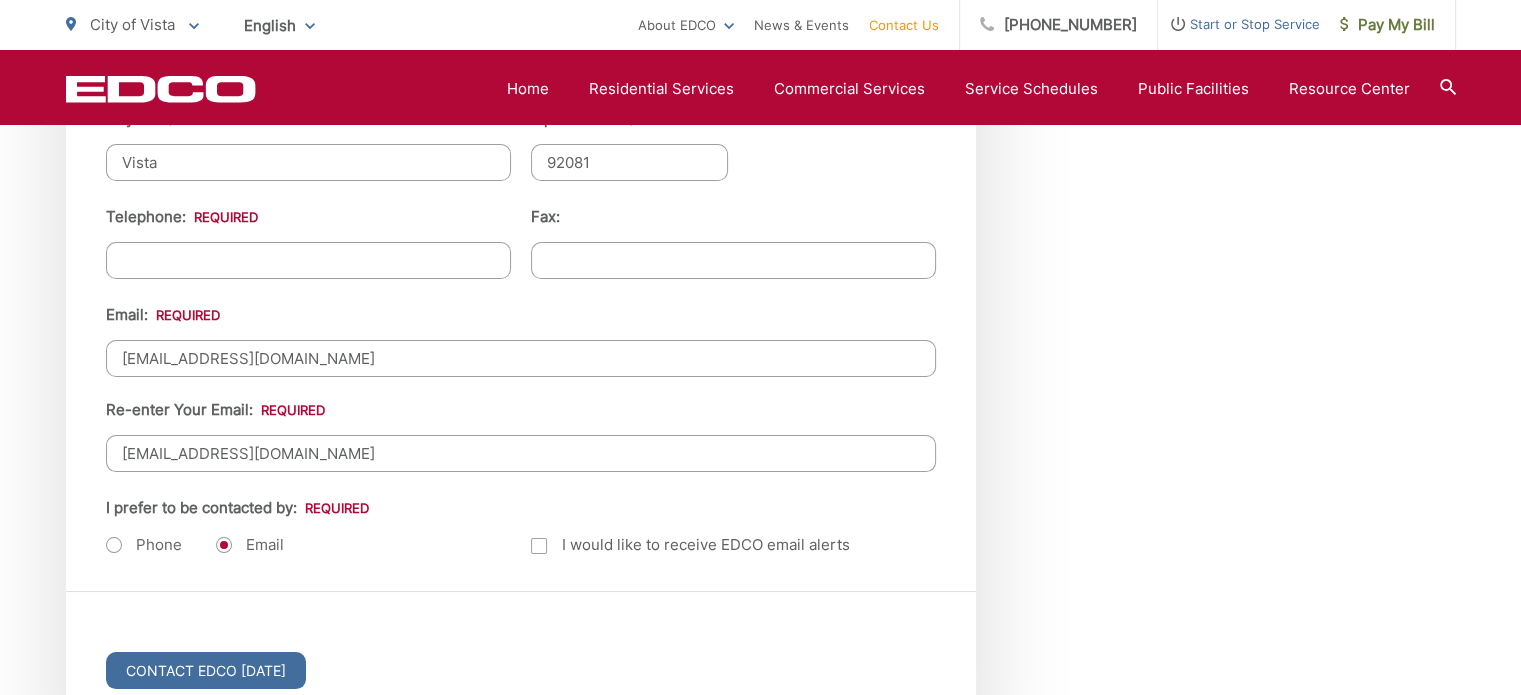 scroll, scrollTop: 2431, scrollLeft: 0, axis: vertical 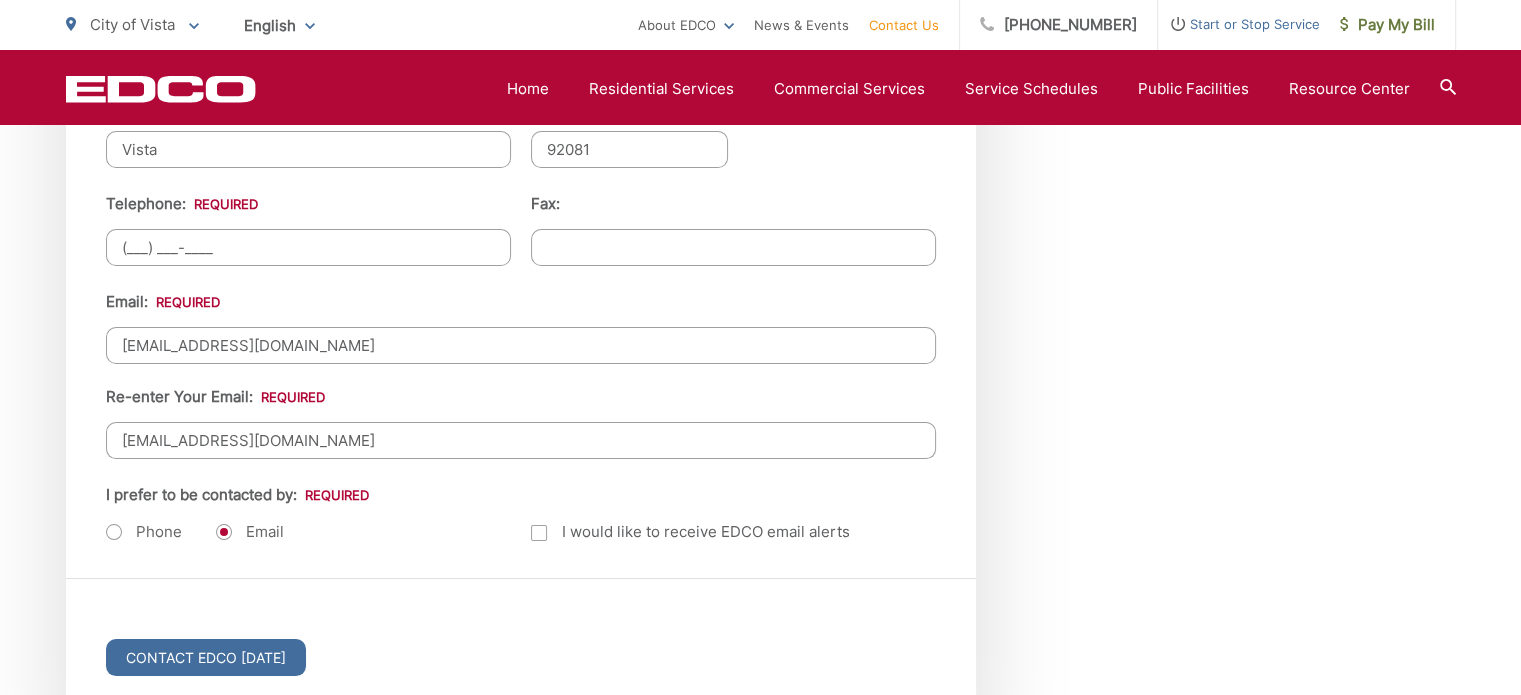 click on "(___) ___-____" at bounding box center [308, 247] 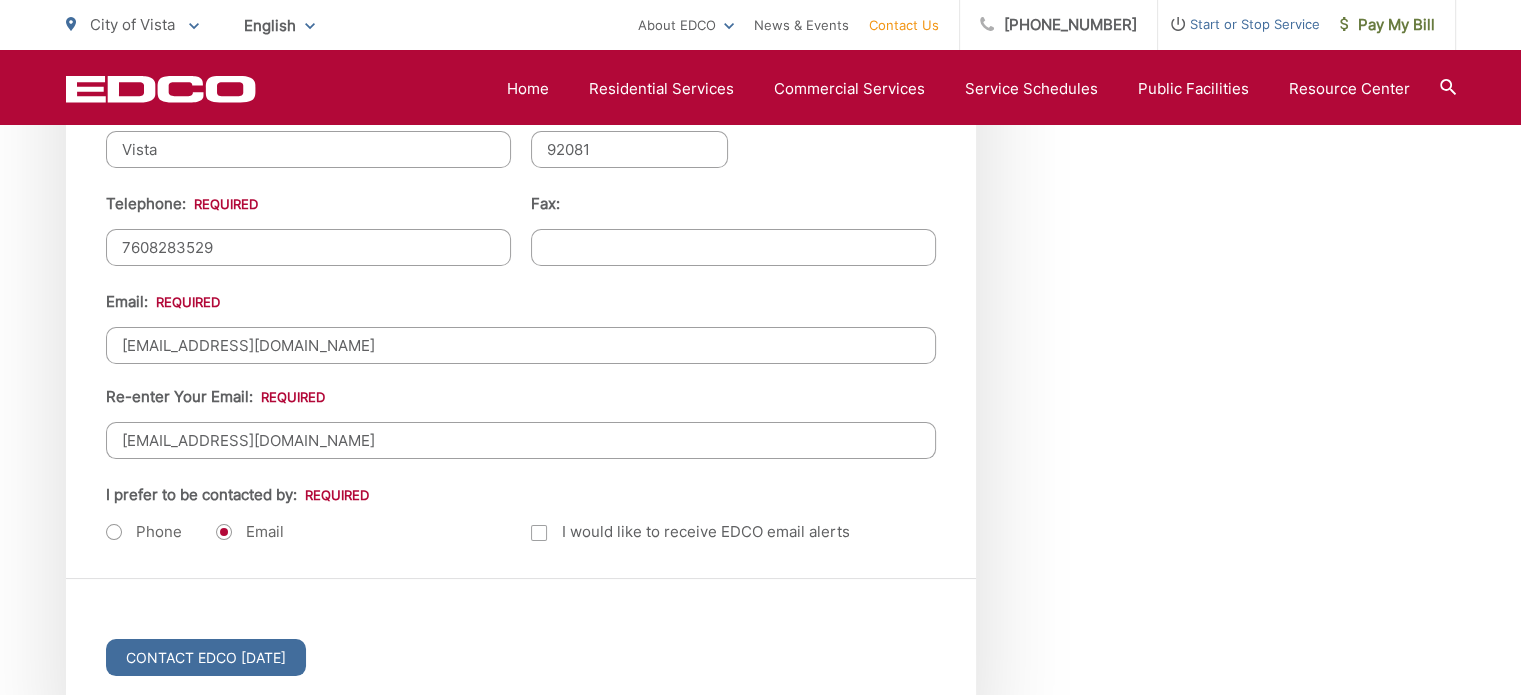 type on "(760) 828-3529" 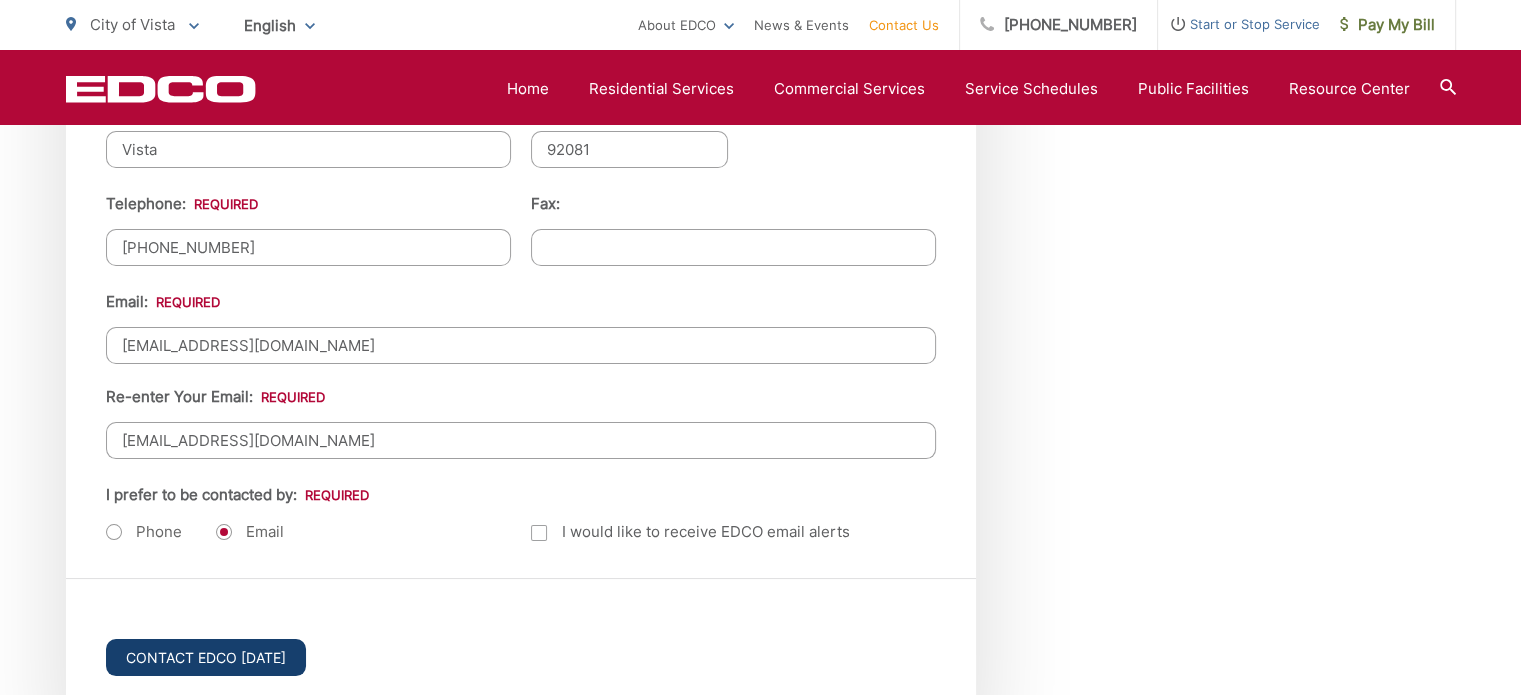 click on "Contact EDCO Today" at bounding box center (206, 657) 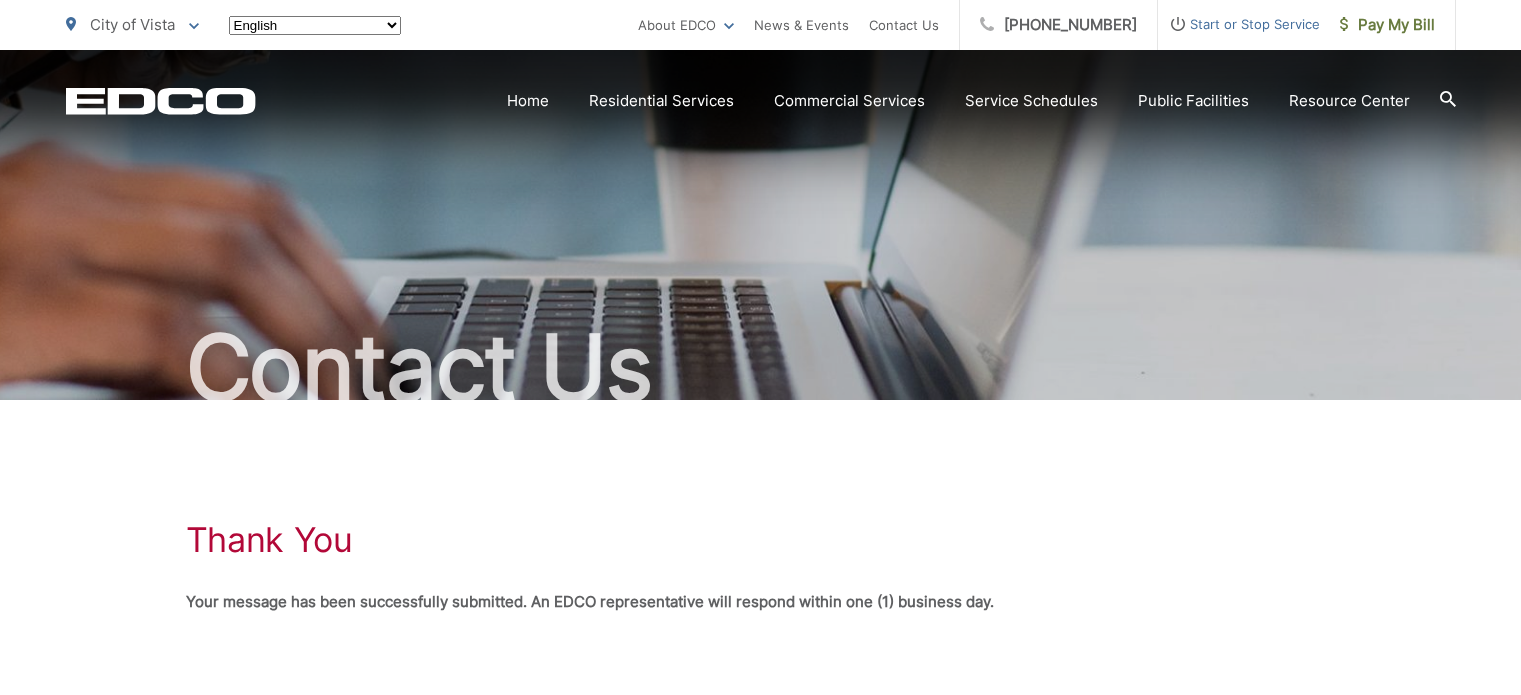 scroll, scrollTop: 0, scrollLeft: 0, axis: both 